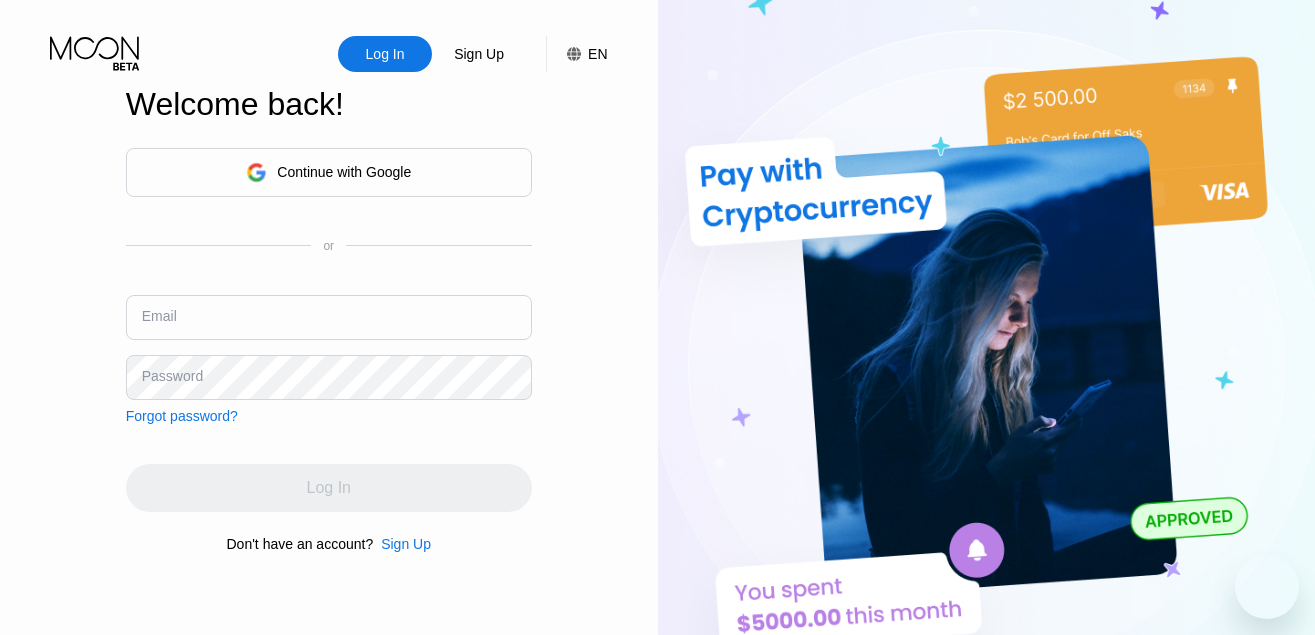 scroll, scrollTop: 0, scrollLeft: 0, axis: both 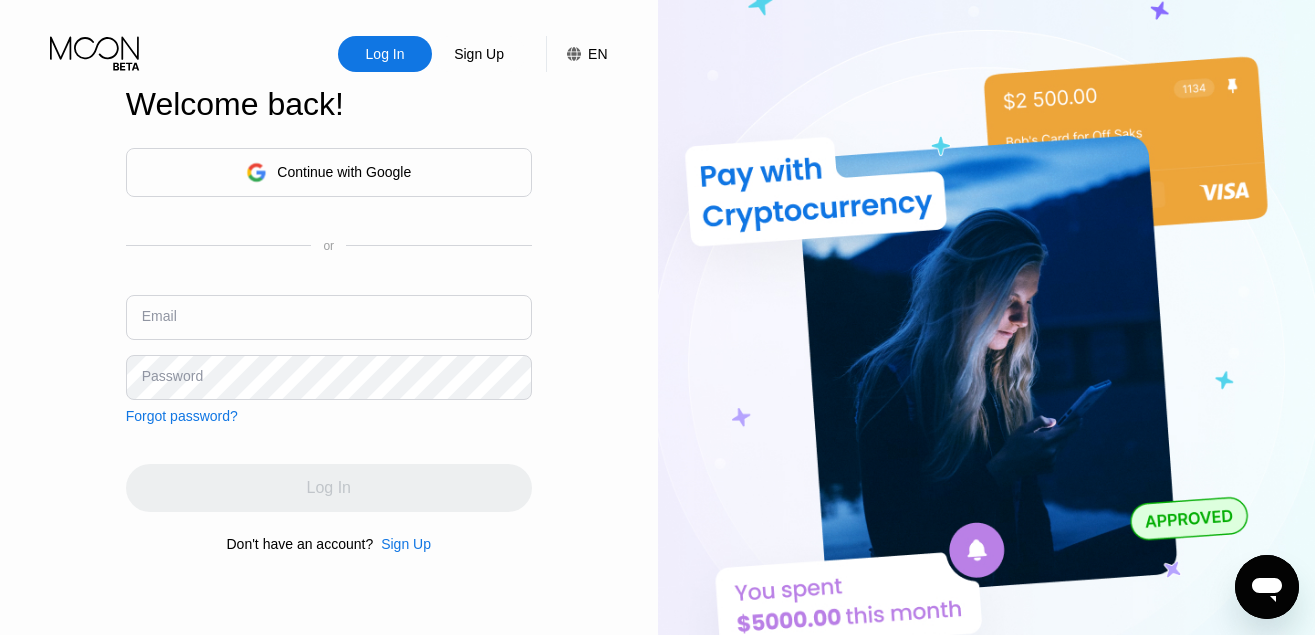 click at bounding box center [329, 317] 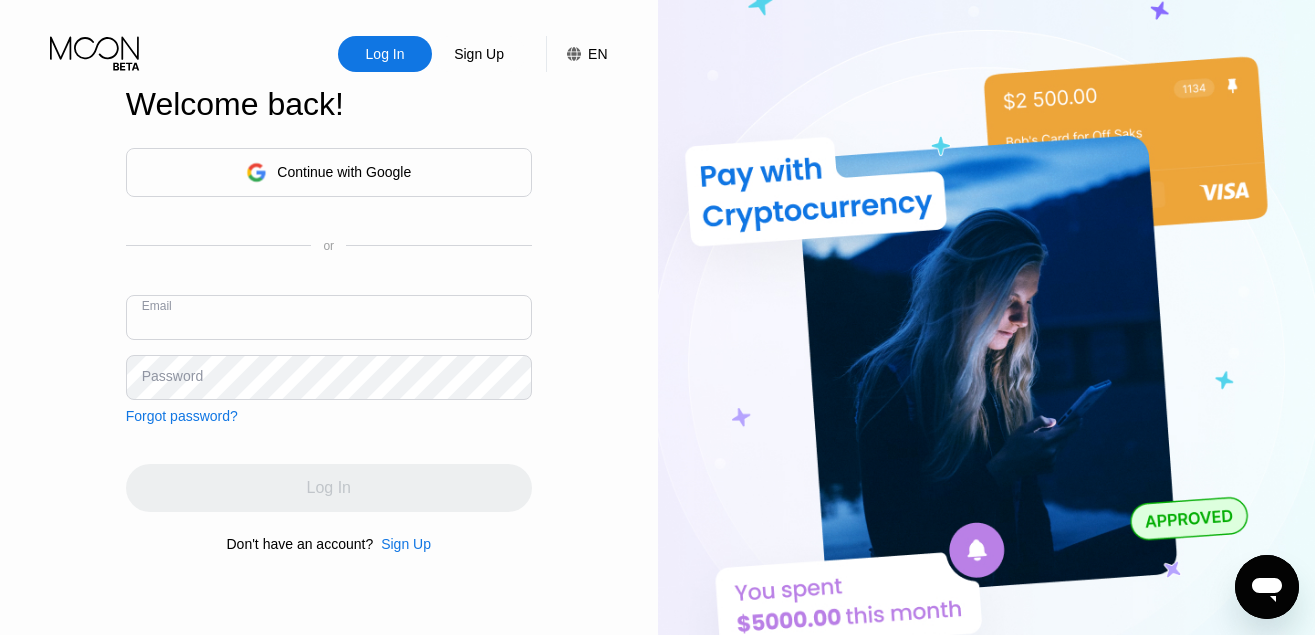 paste on "[USERNAME]@[DOMAIN]" 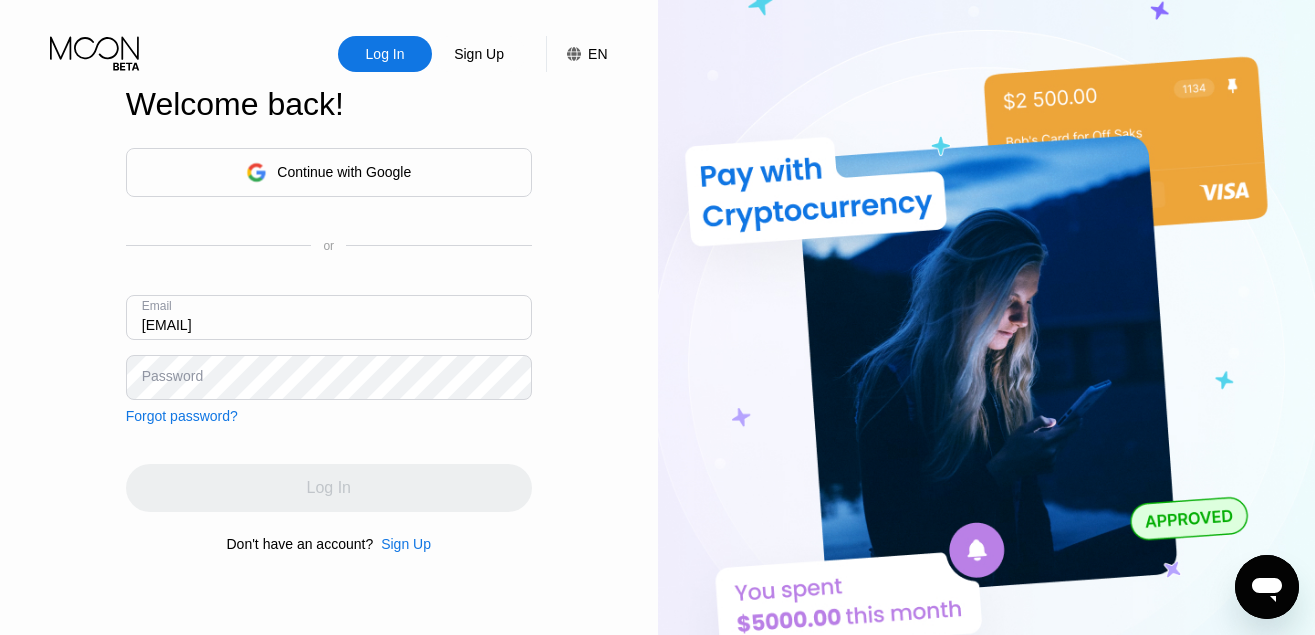 type on "[USERNAME]@[DOMAIN]" 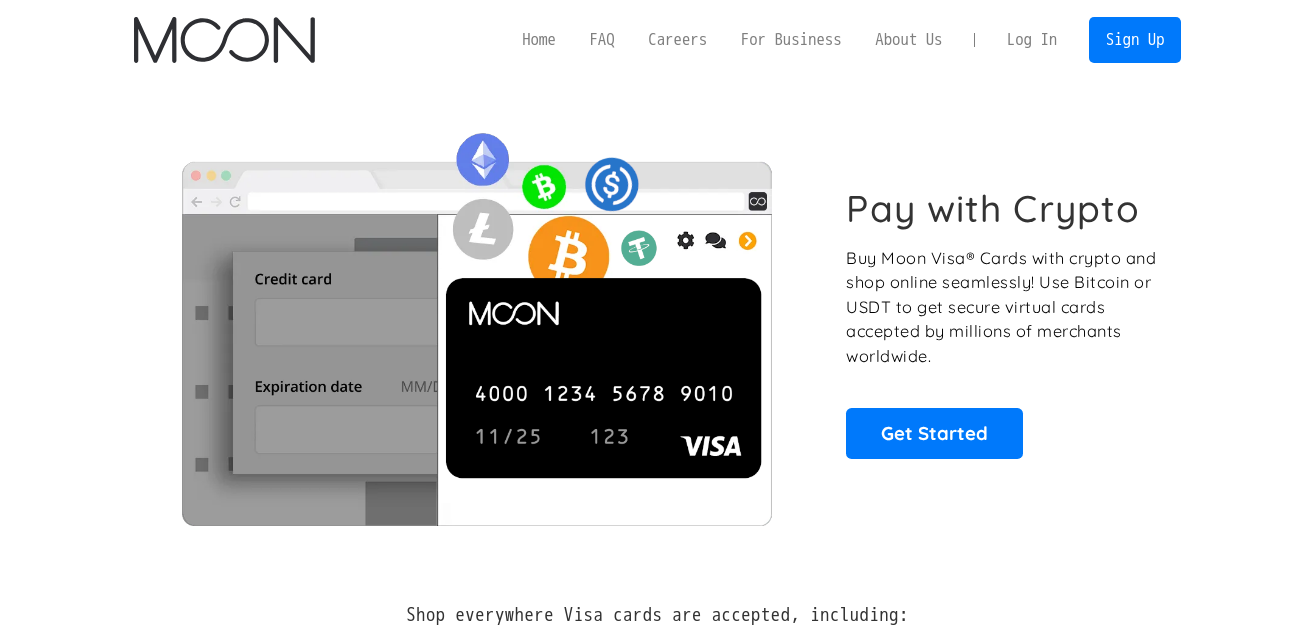scroll, scrollTop: 0, scrollLeft: 0, axis: both 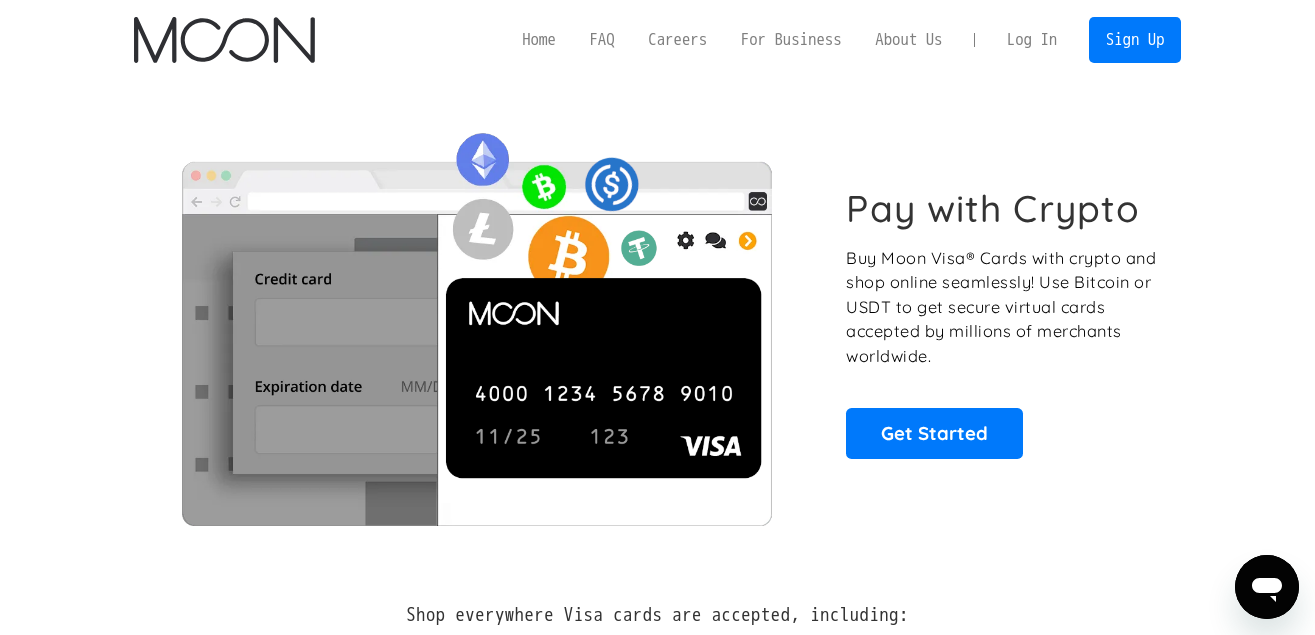 click on "Log In" at bounding box center (1032, 40) 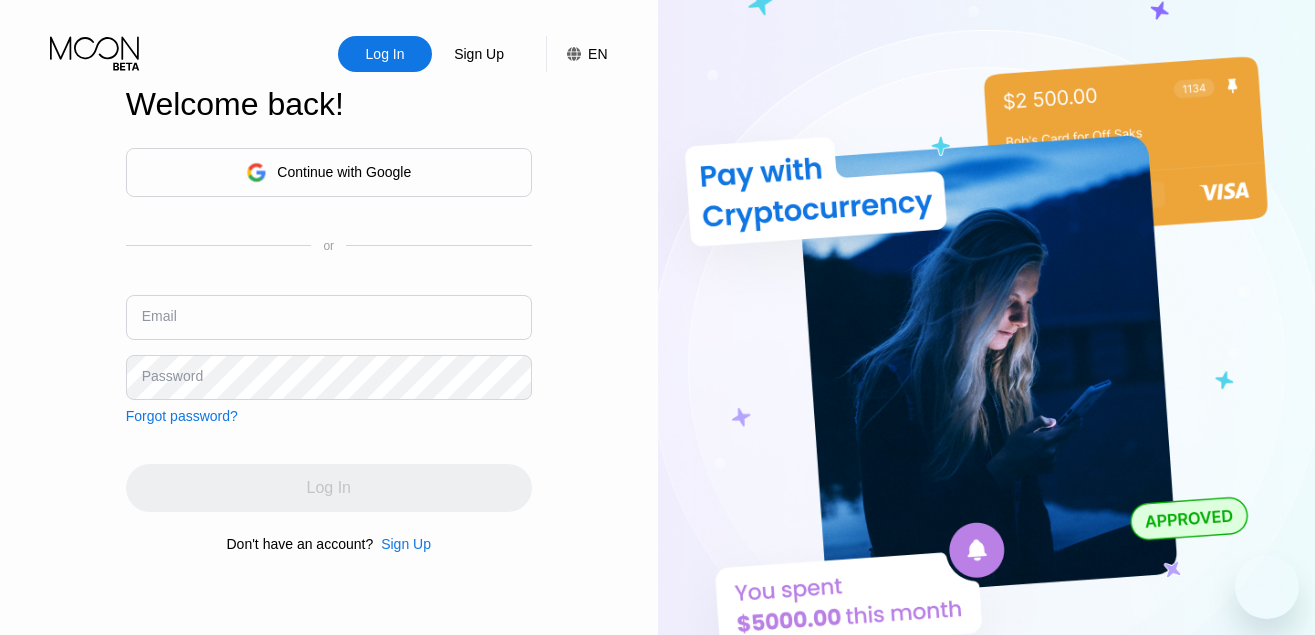 scroll, scrollTop: 0, scrollLeft: 0, axis: both 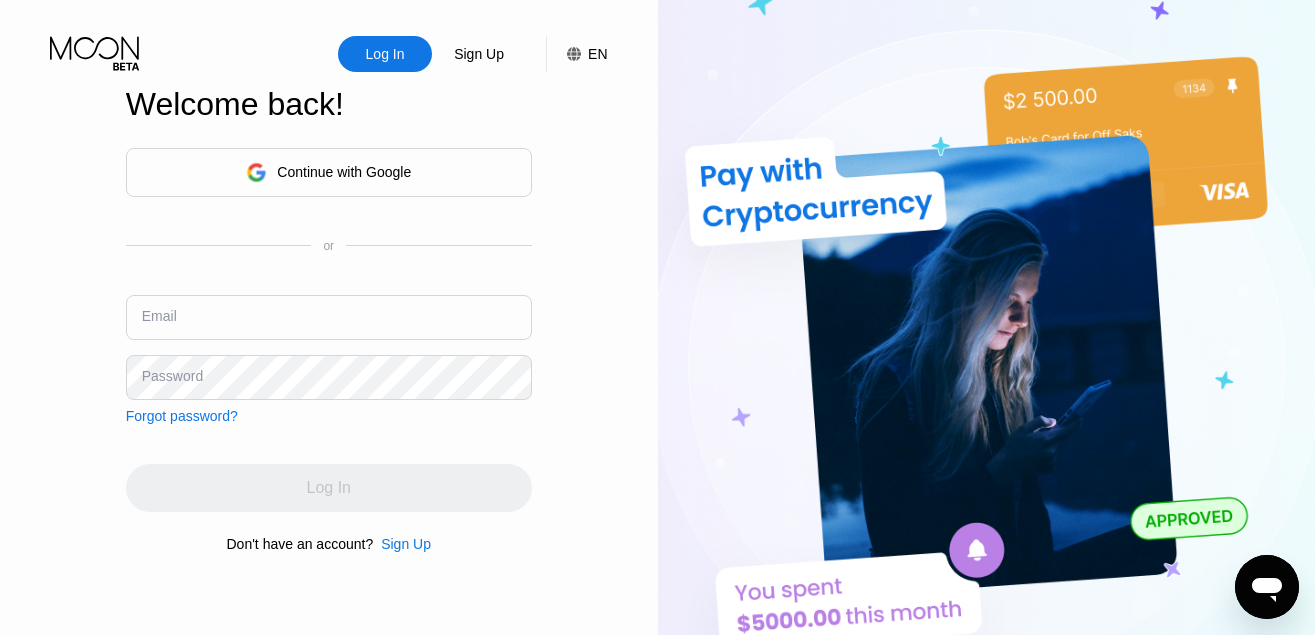 click at bounding box center [329, 317] 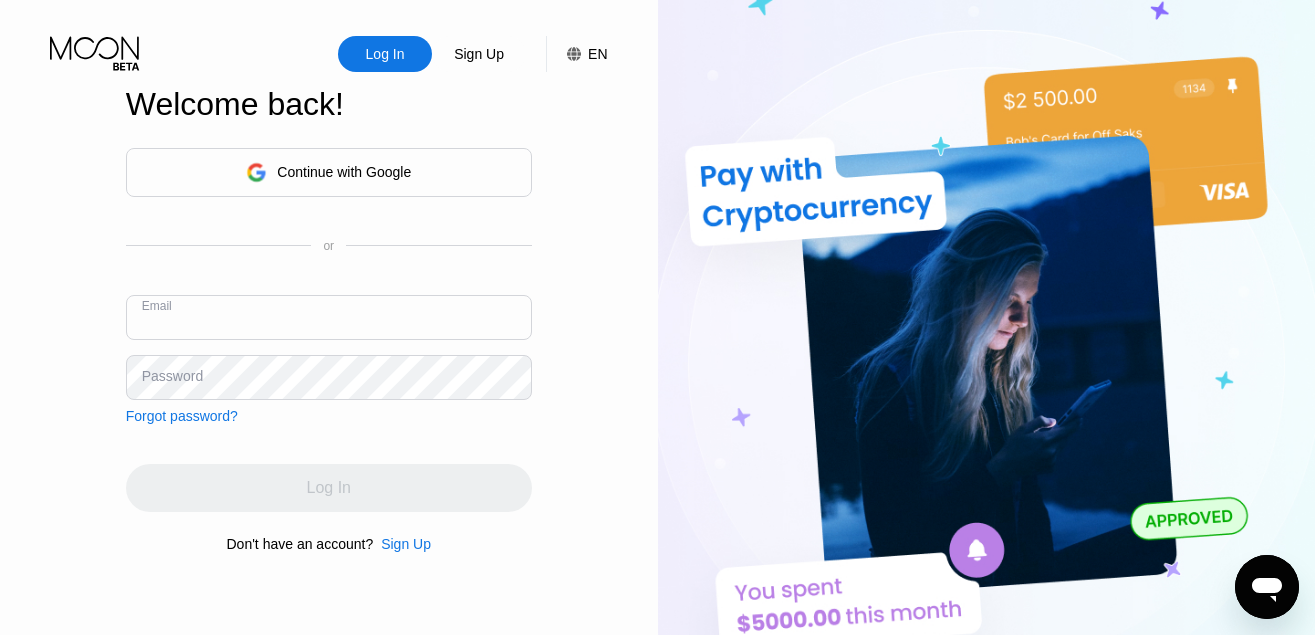 paste on "[USERNAME]@[DOMAIN]" 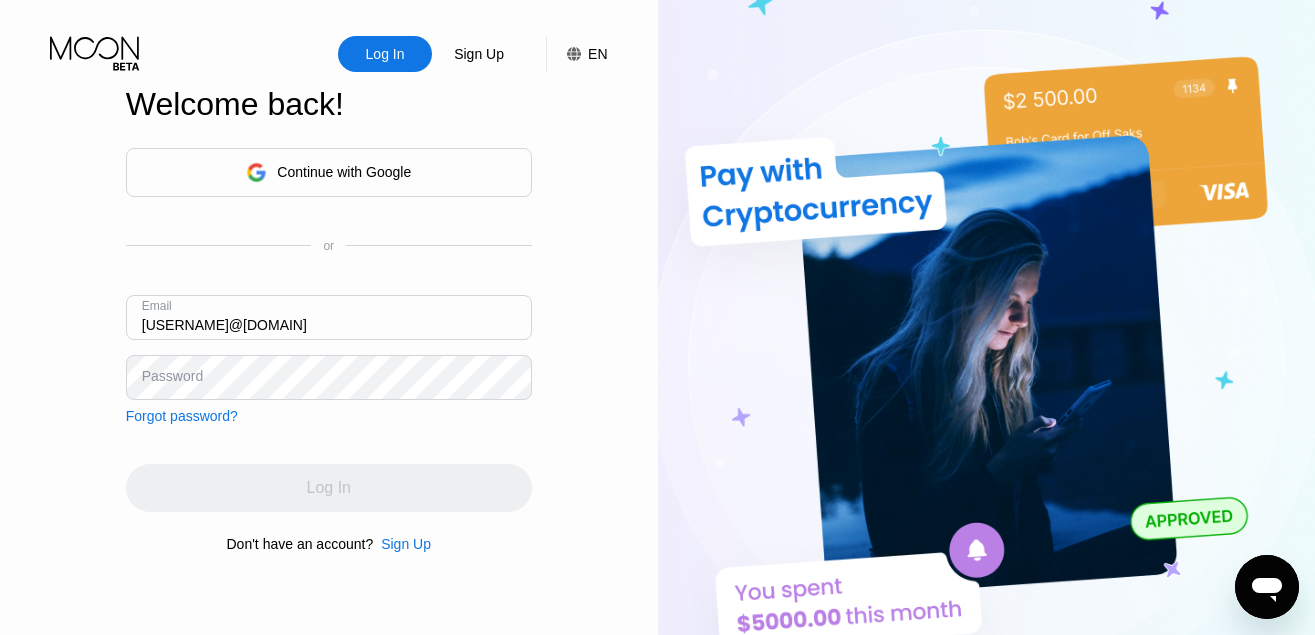type on "[USERNAME]@[DOMAIN]" 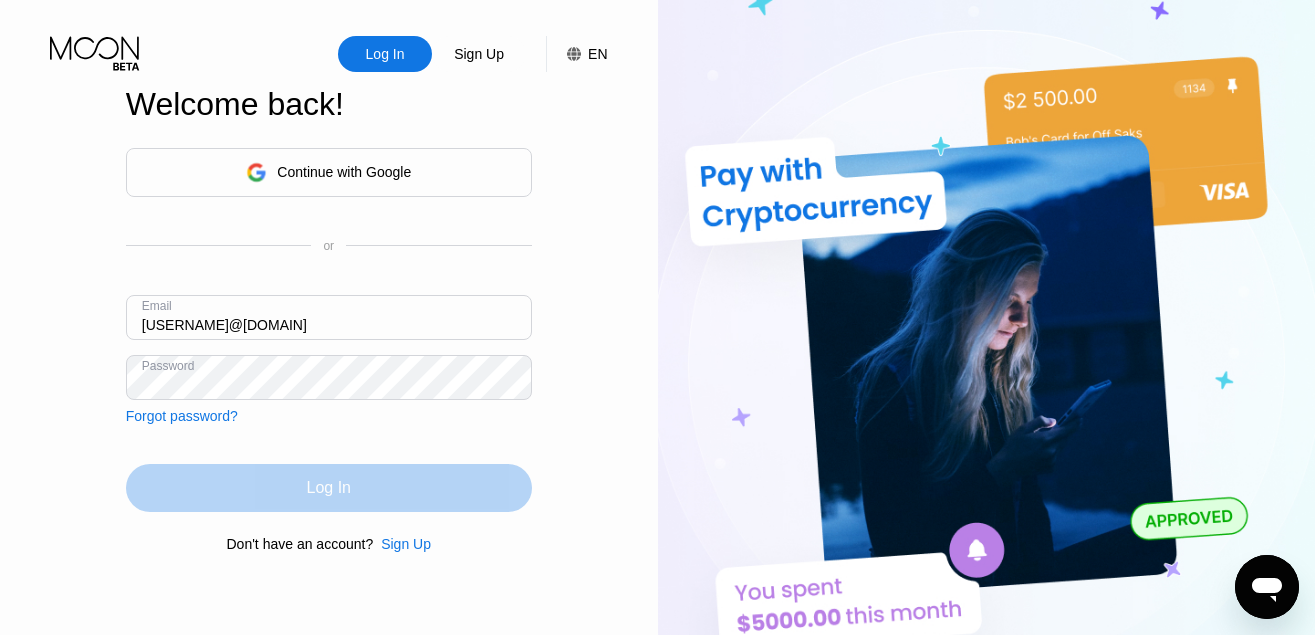 click on "Log In" at bounding box center (329, 488) 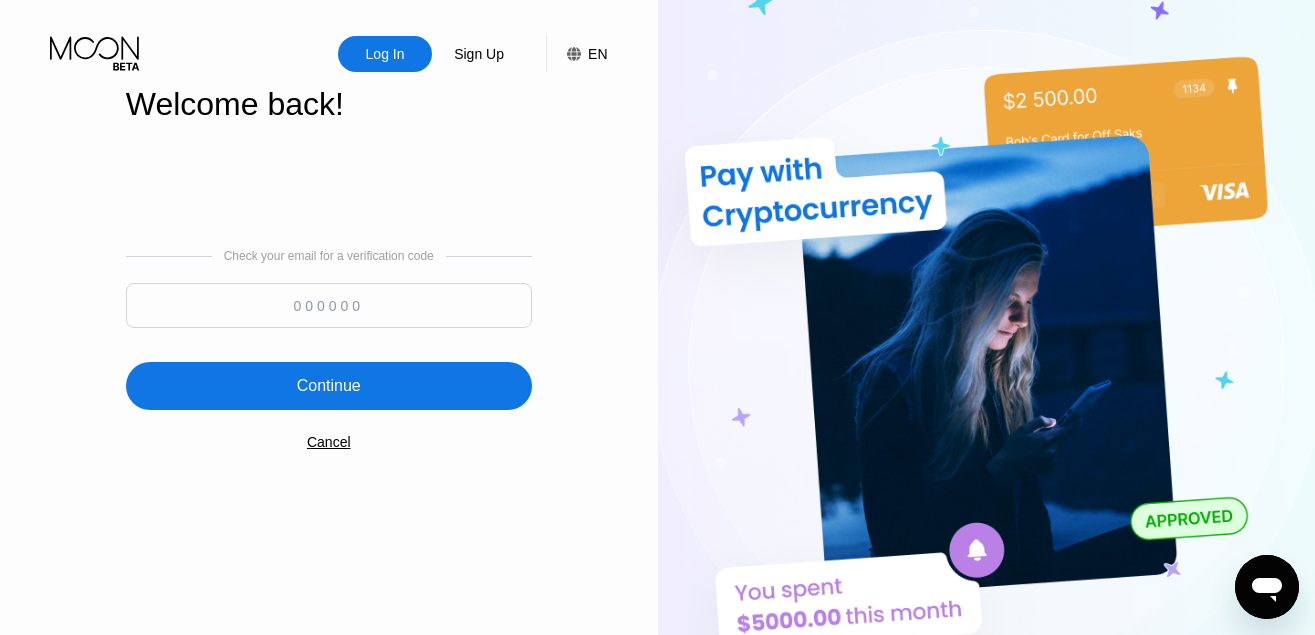 click at bounding box center (329, 305) 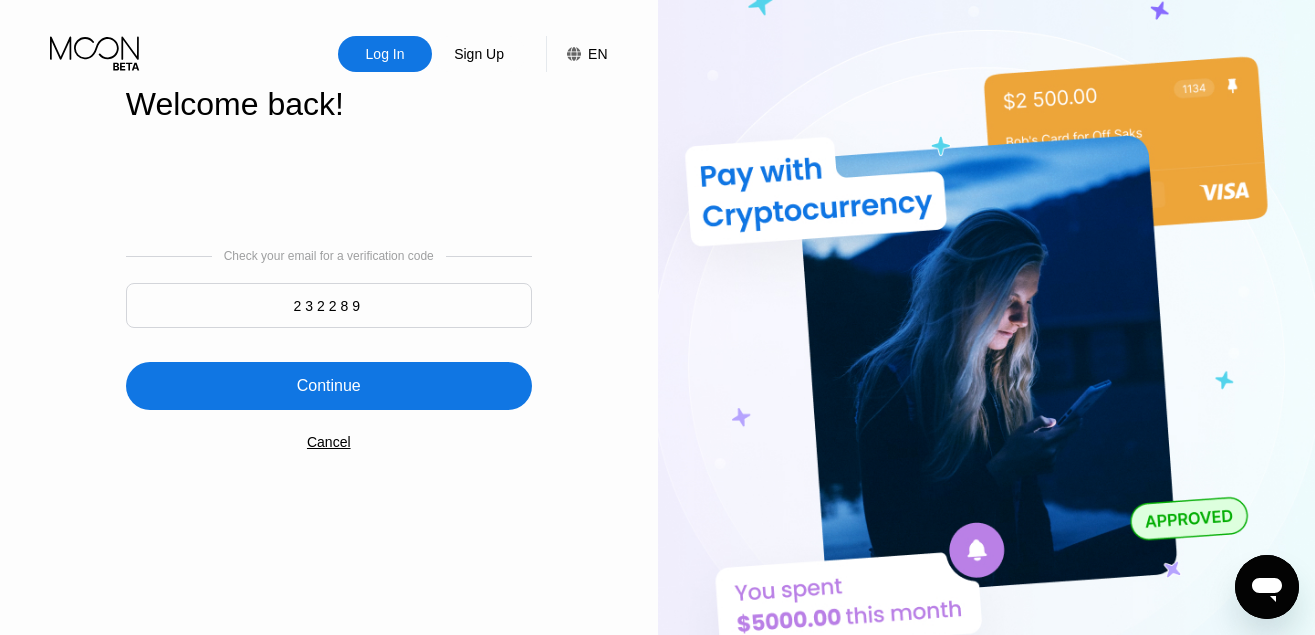 type on "232289" 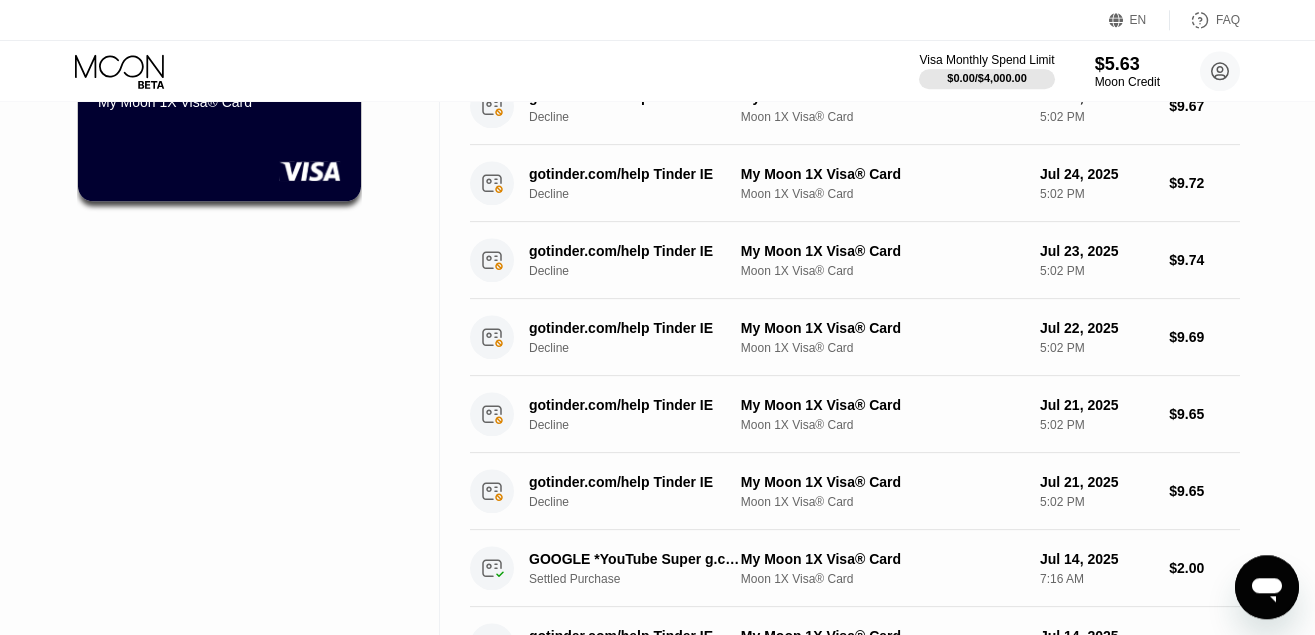 scroll, scrollTop: 0, scrollLeft: 0, axis: both 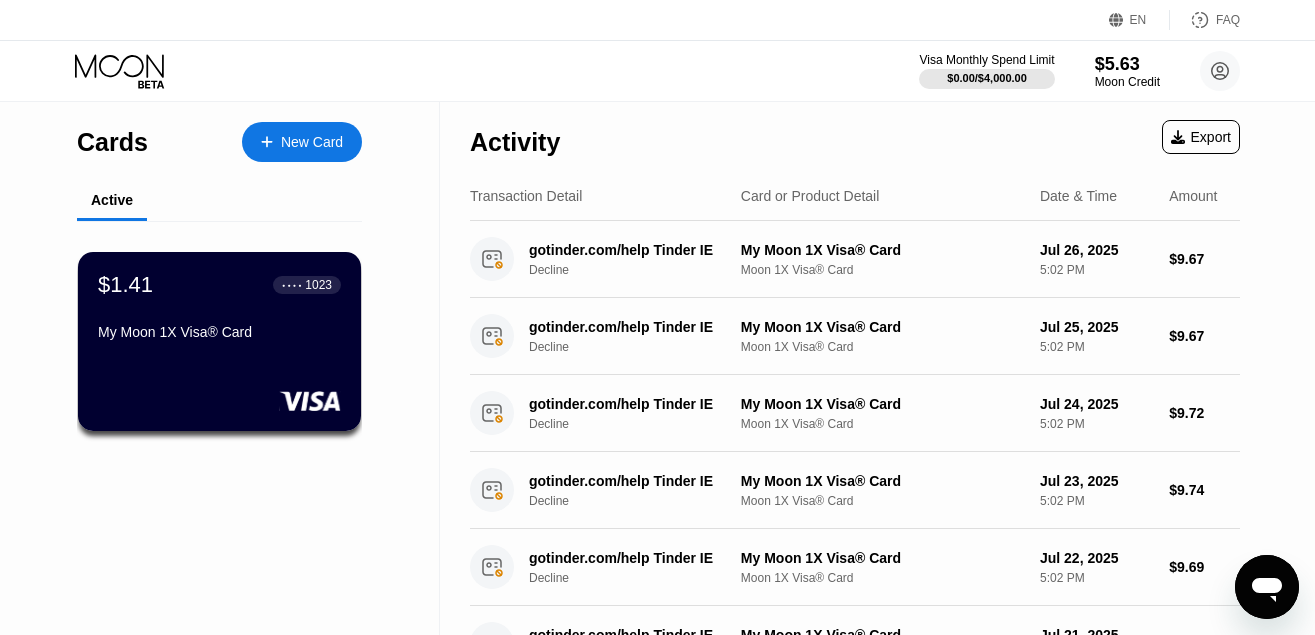 click on "New Card" at bounding box center (312, 142) 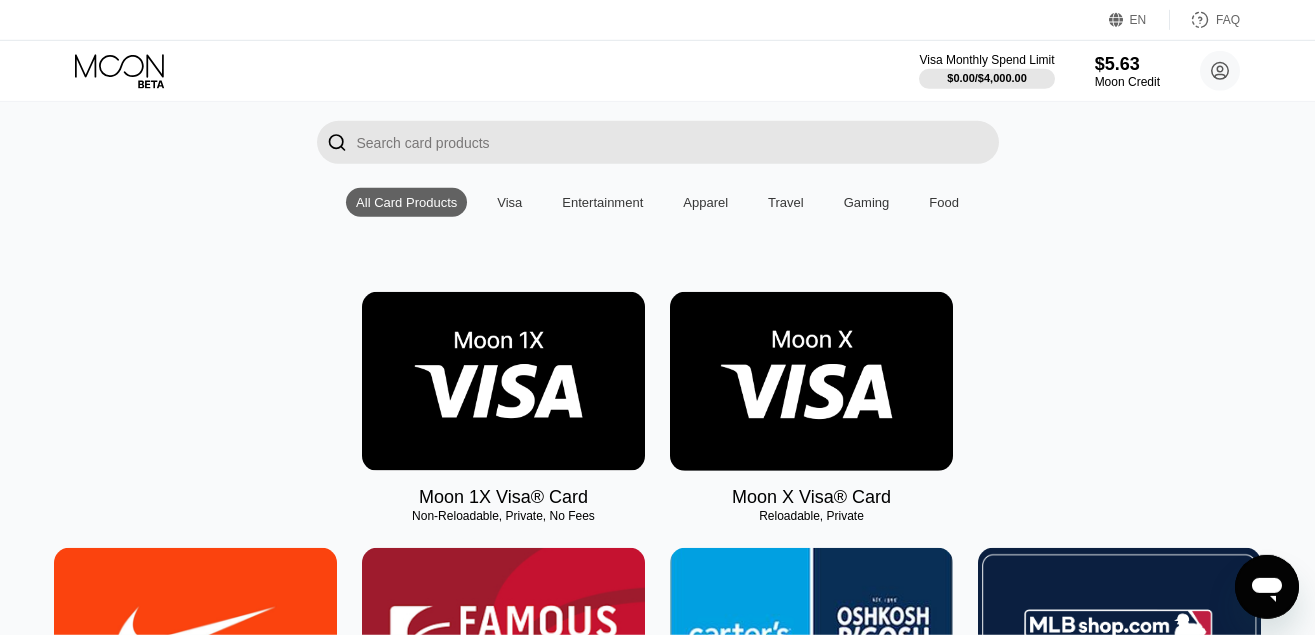 scroll, scrollTop: 223, scrollLeft: 0, axis: vertical 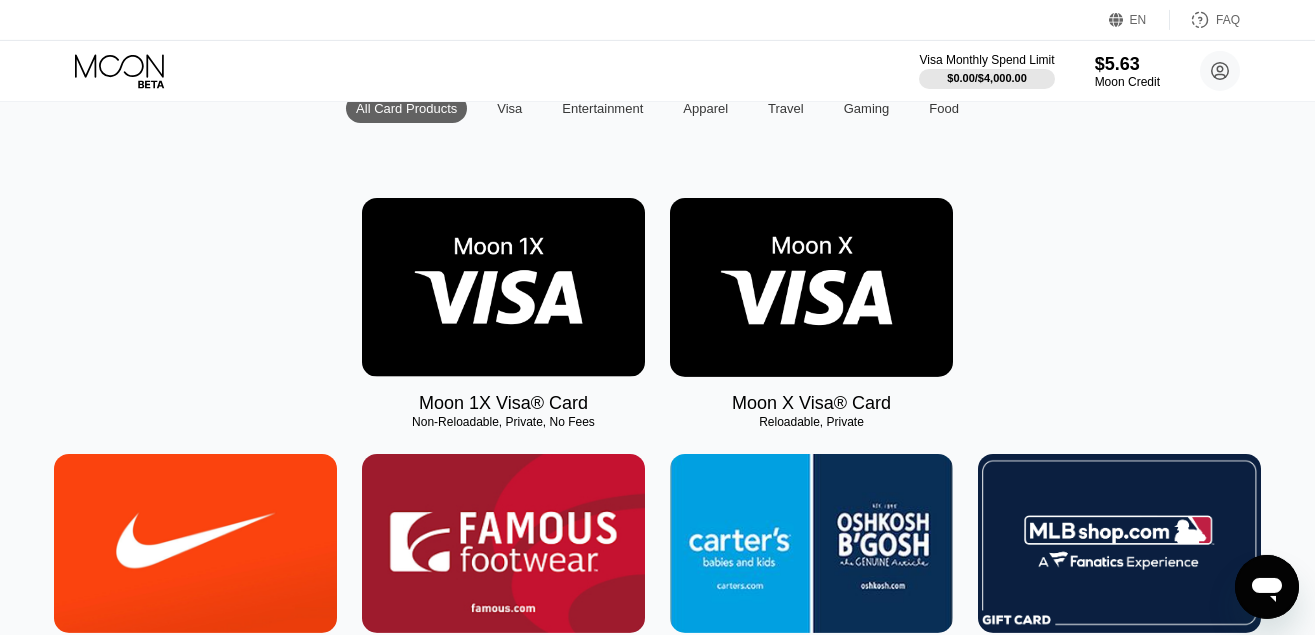 click at bounding box center (811, 287) 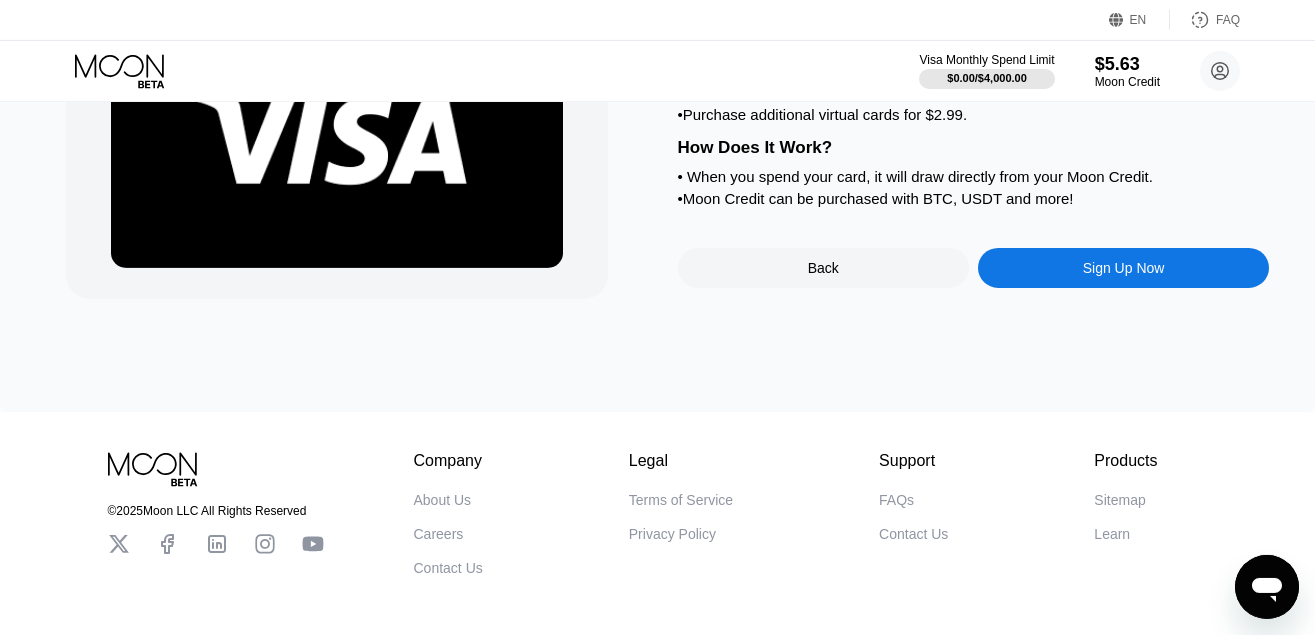 scroll, scrollTop: 0, scrollLeft: 0, axis: both 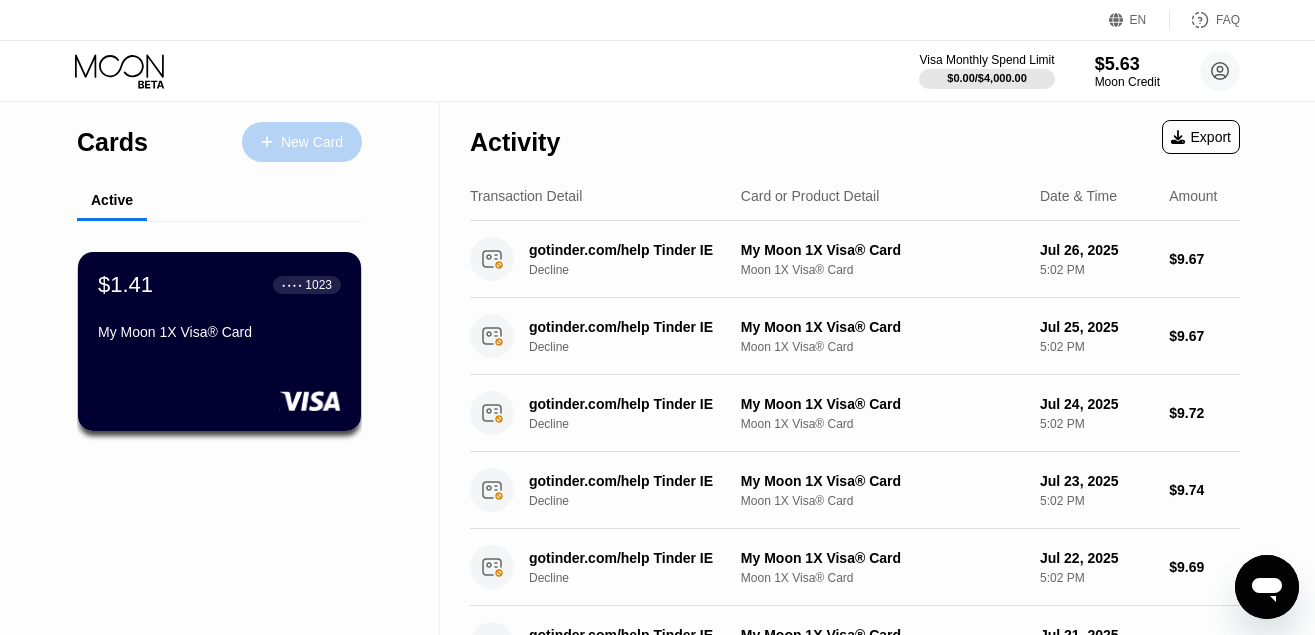 click on "New Card" at bounding box center [302, 142] 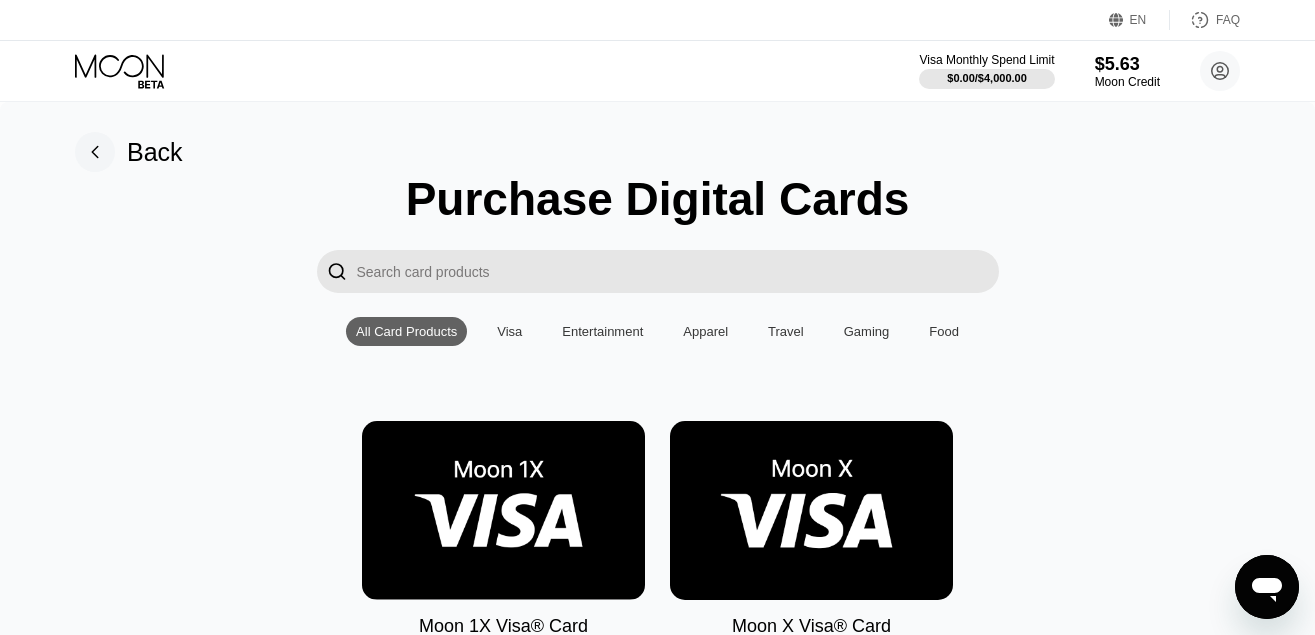 click at bounding box center [503, 510] 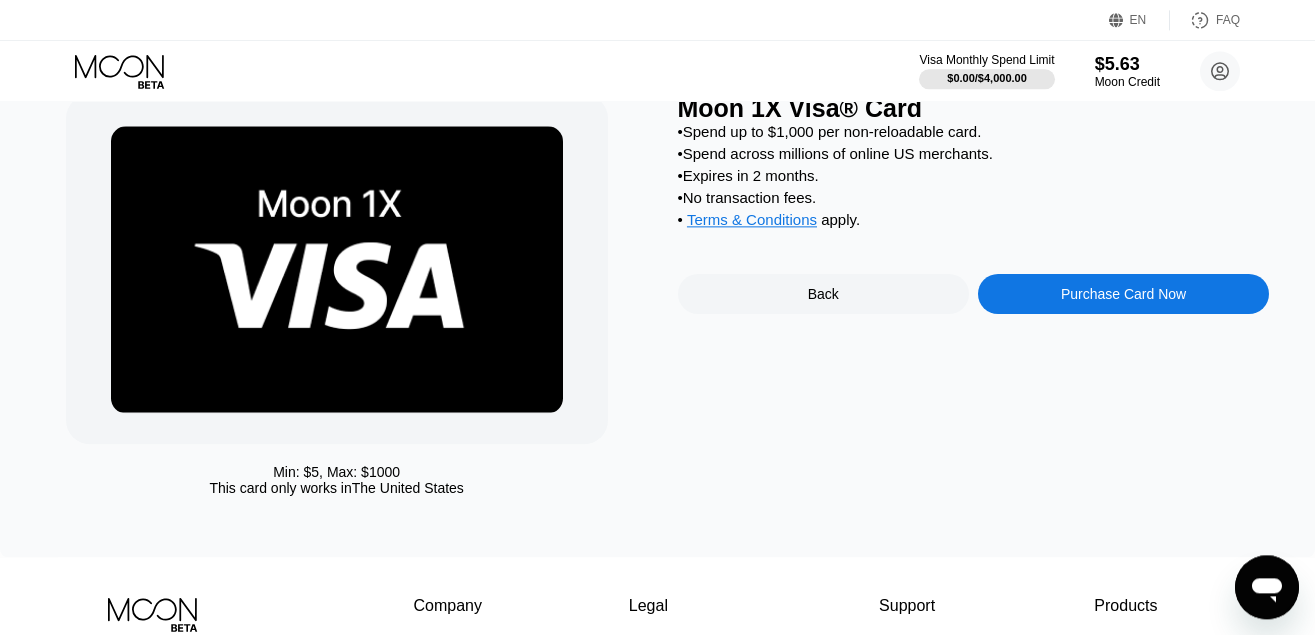 scroll, scrollTop: 76, scrollLeft: 0, axis: vertical 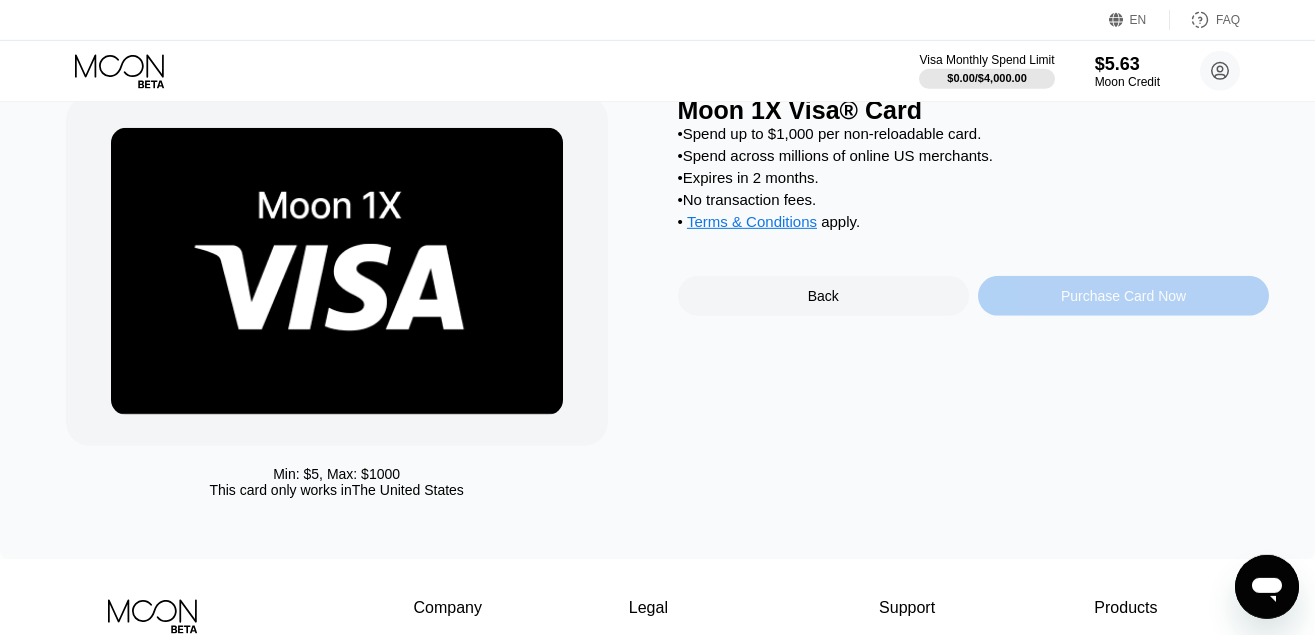 click on "Purchase Card Now" at bounding box center [1123, 296] 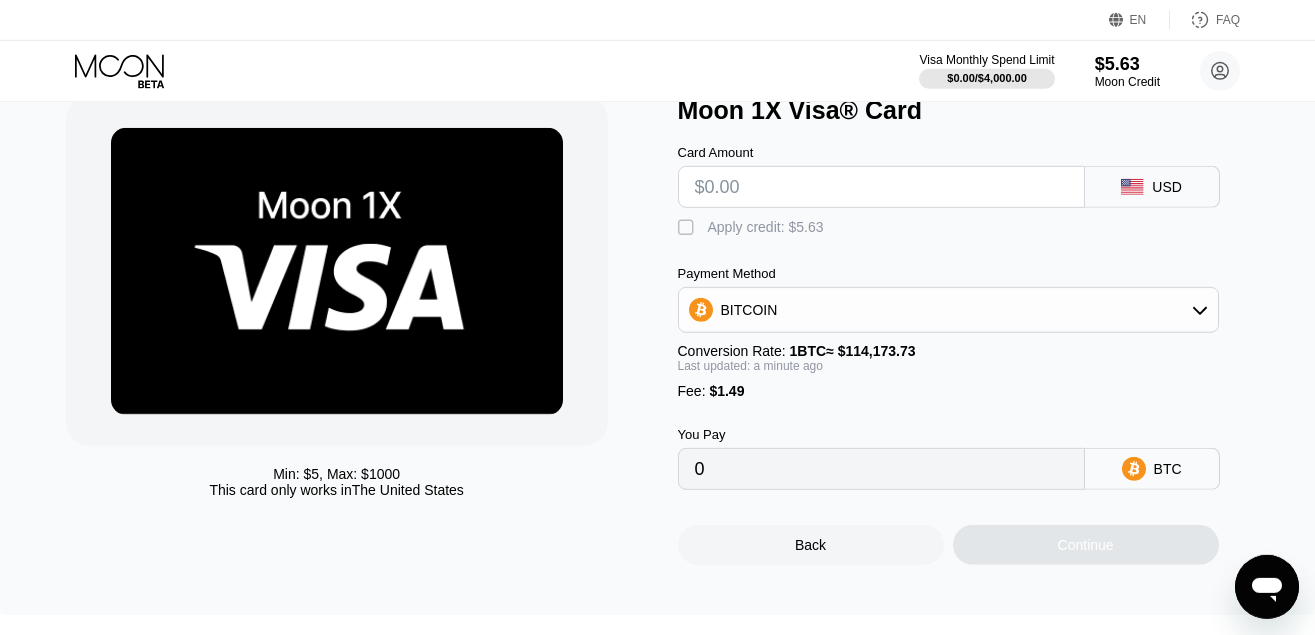 type on "0" 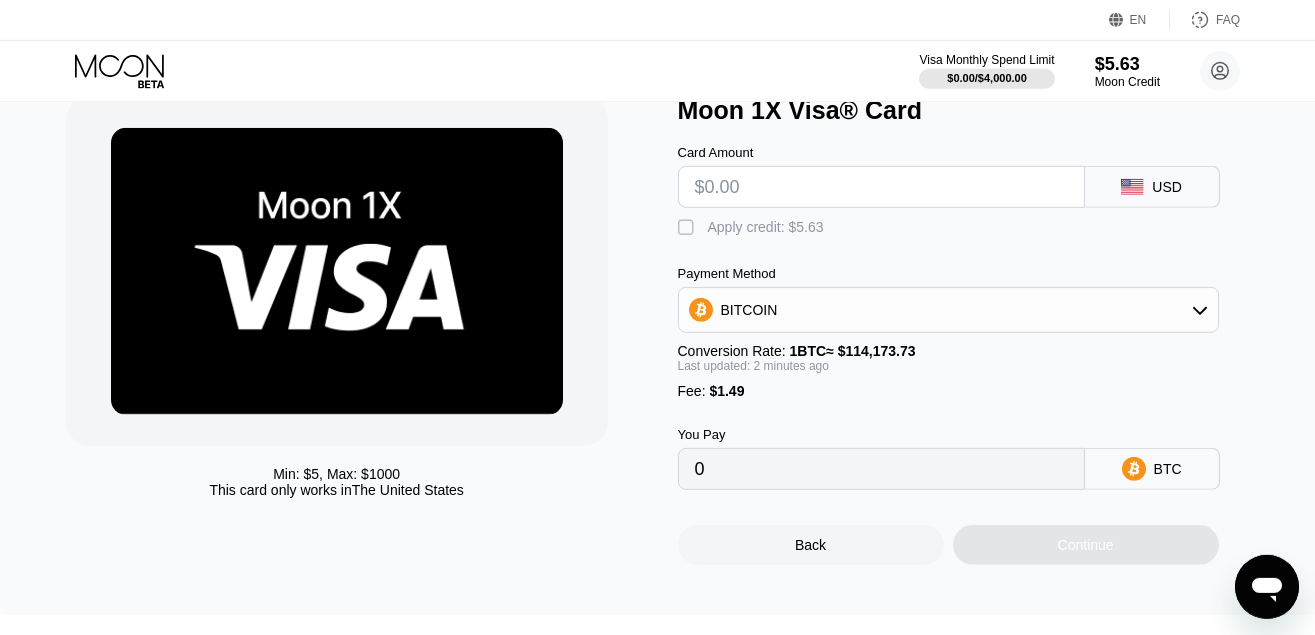 scroll, scrollTop: 76, scrollLeft: 0, axis: vertical 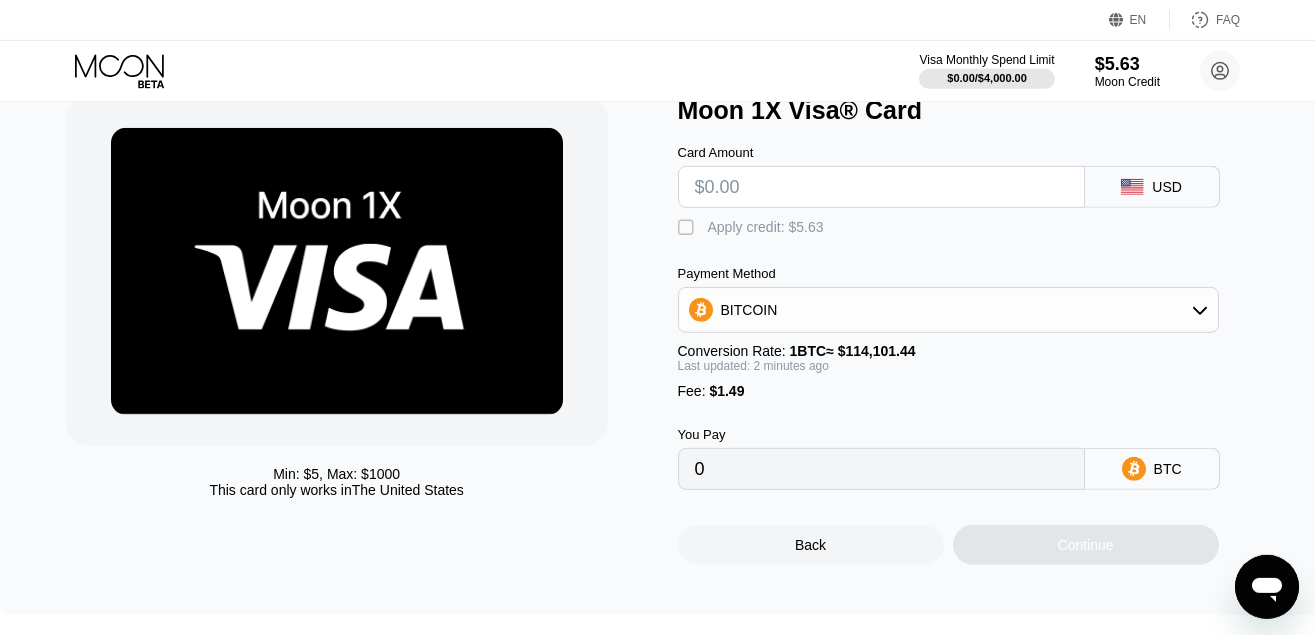 click on "You Pay 0 BTC" at bounding box center [974, 444] 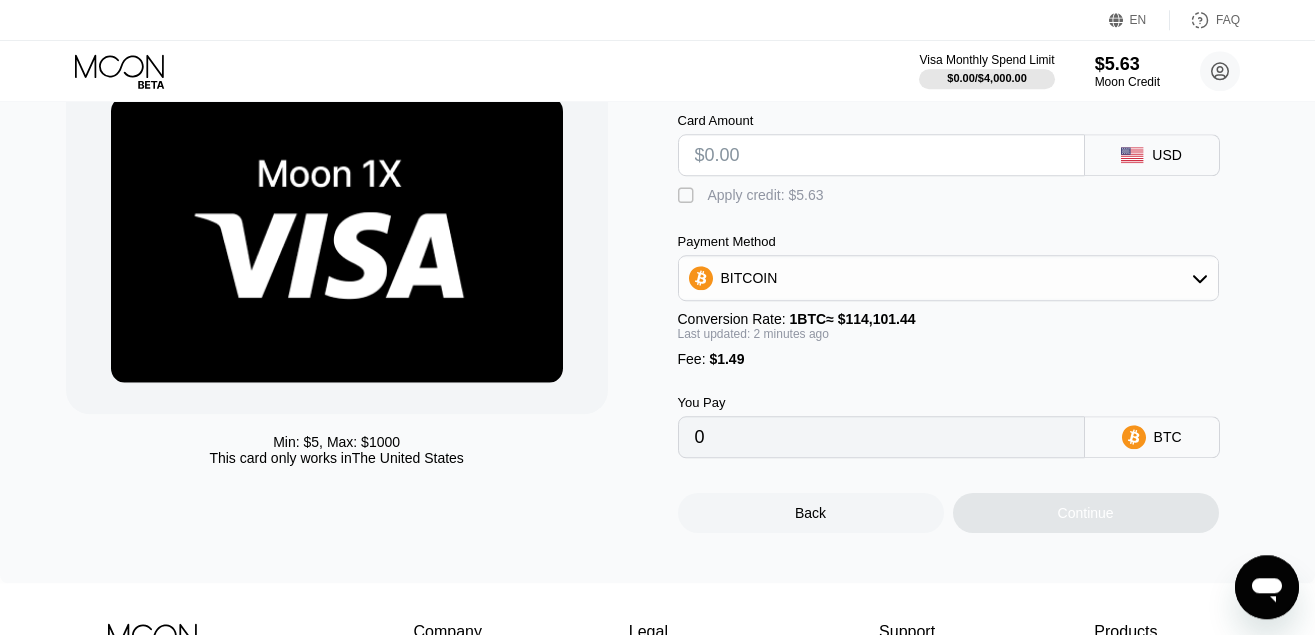 click at bounding box center (881, 155) 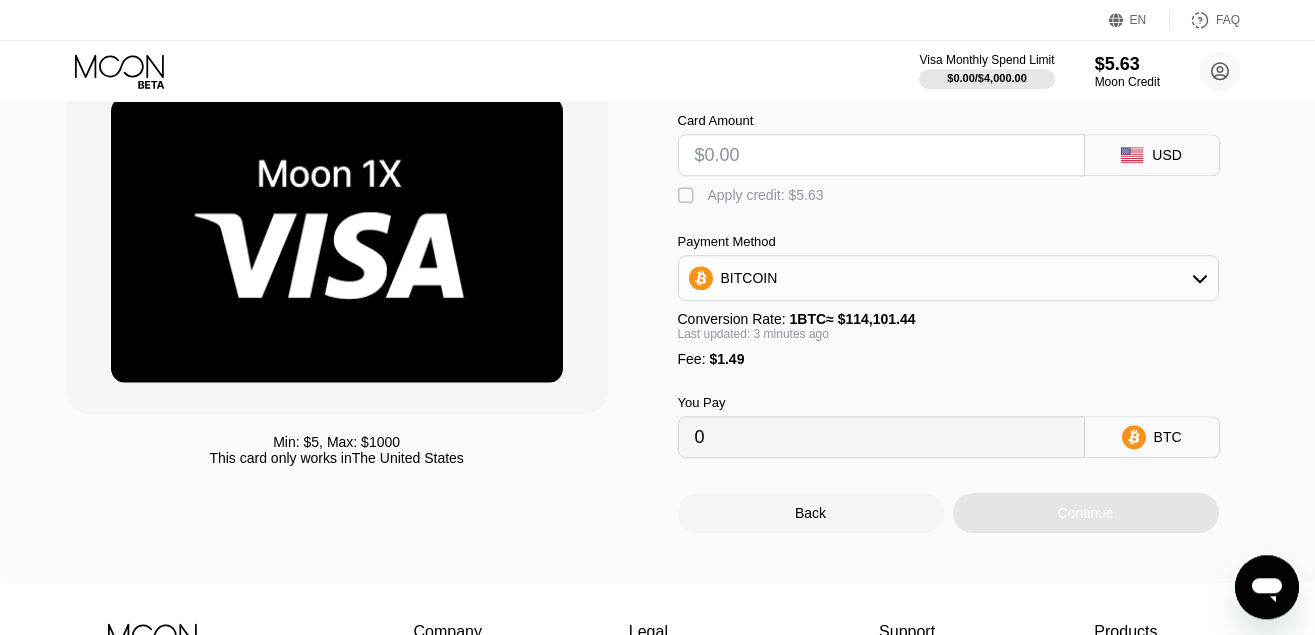 type on "$5" 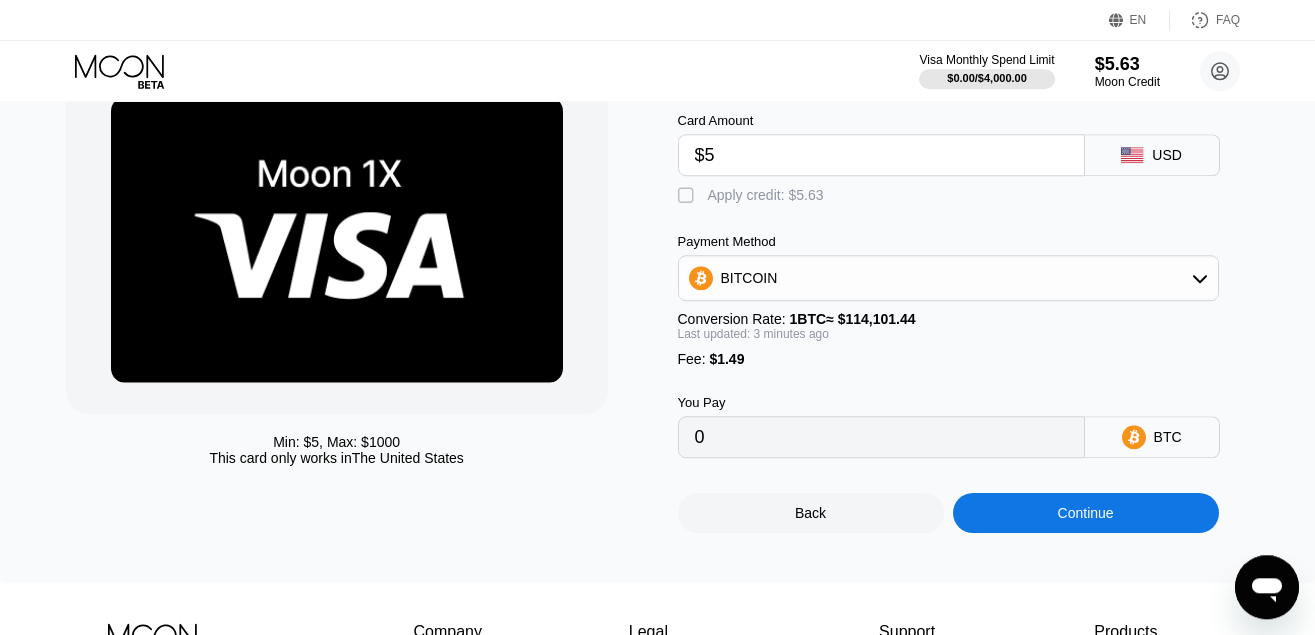 type on "0.00005688" 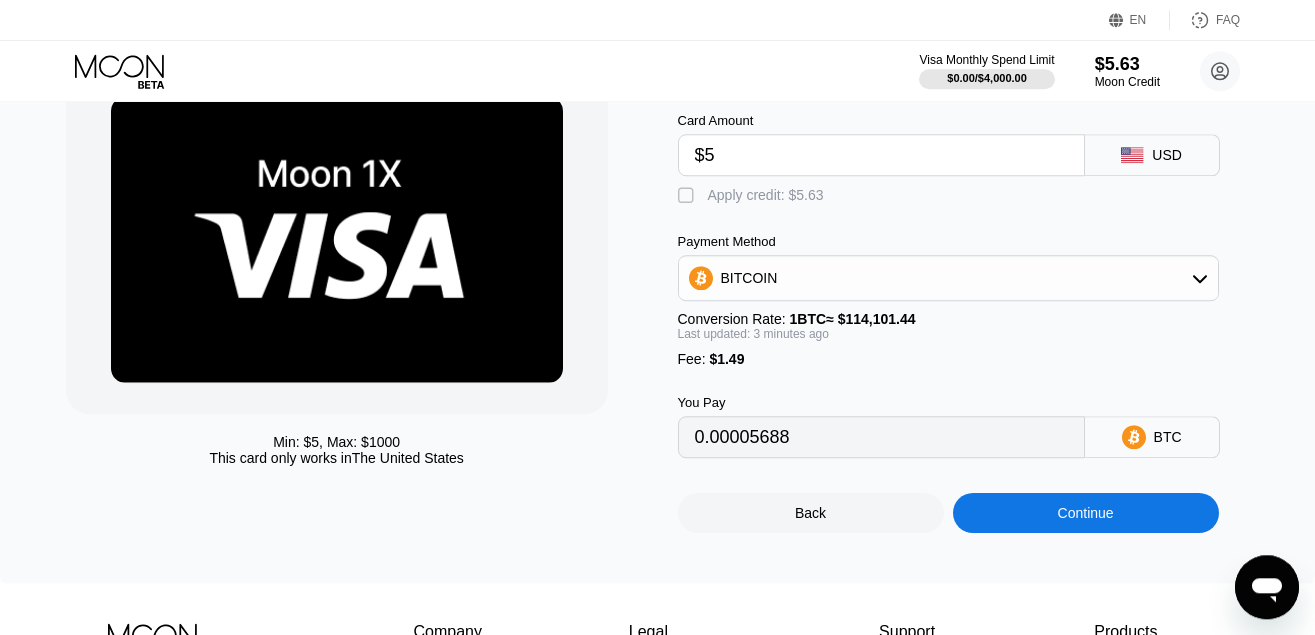 type on "$5" 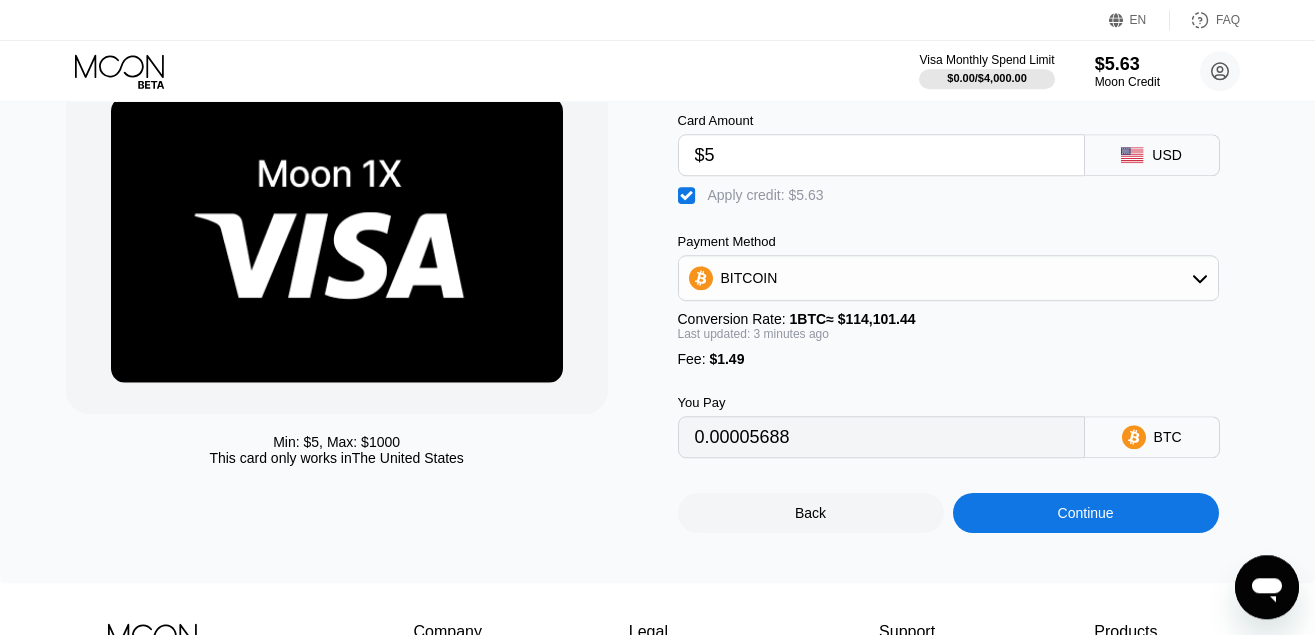 type on "0.00000753" 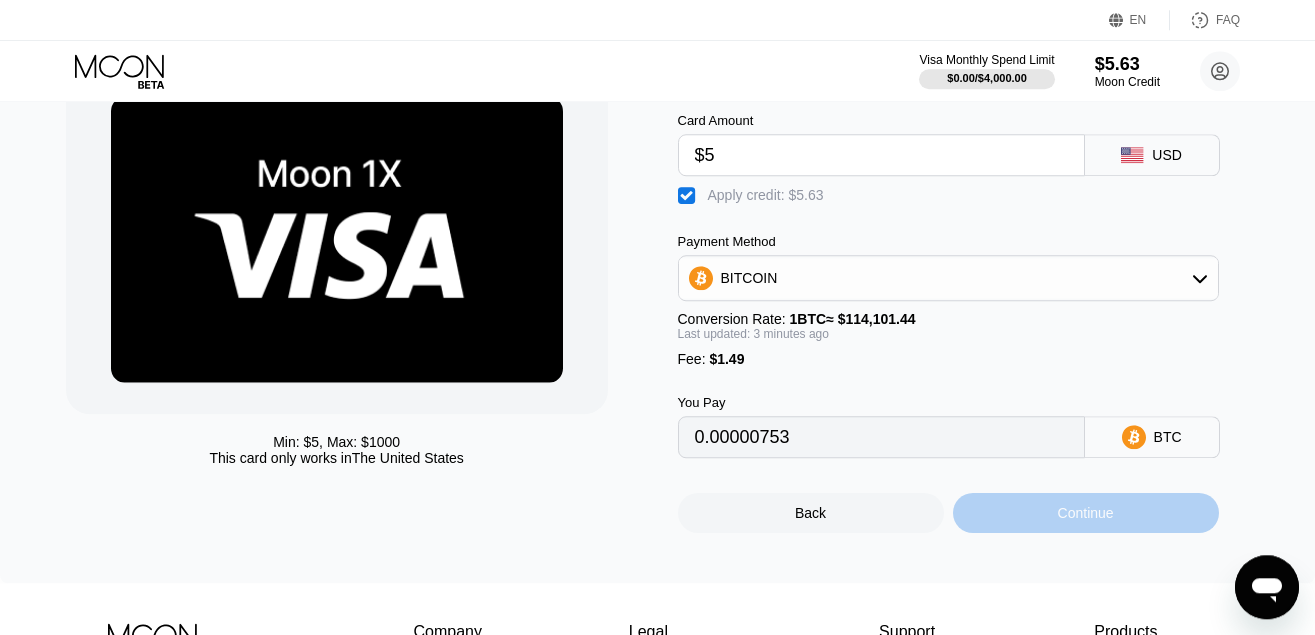 click on "Continue" at bounding box center [1086, 513] 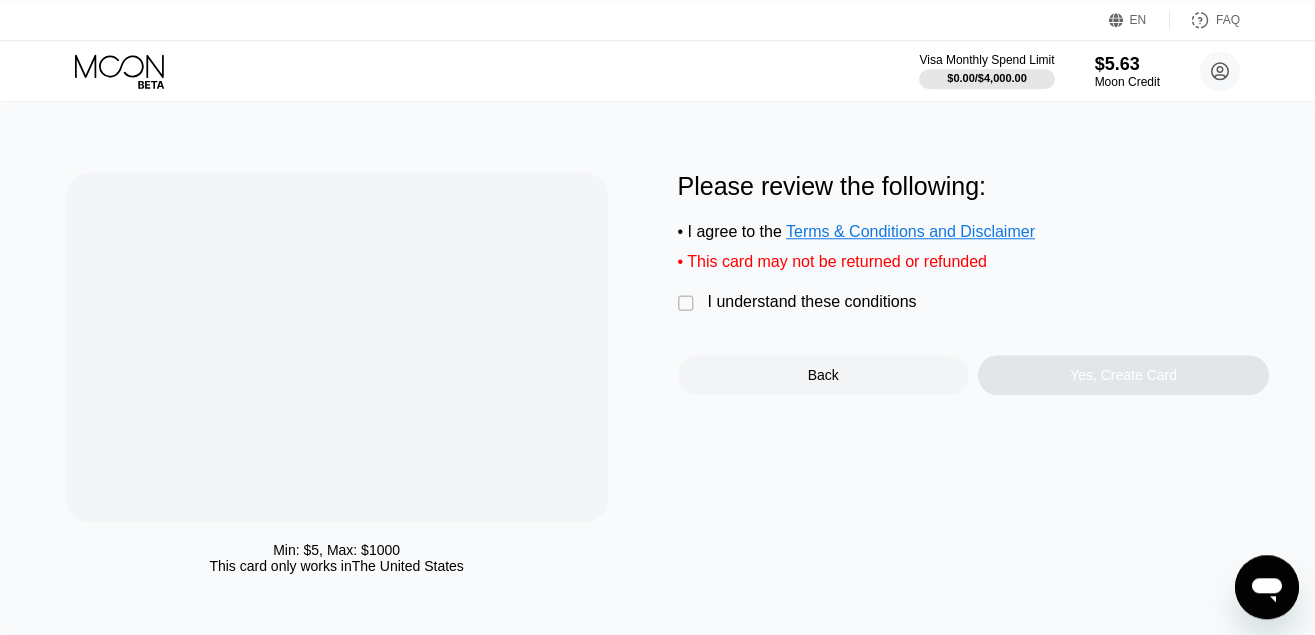scroll, scrollTop: 0, scrollLeft: 0, axis: both 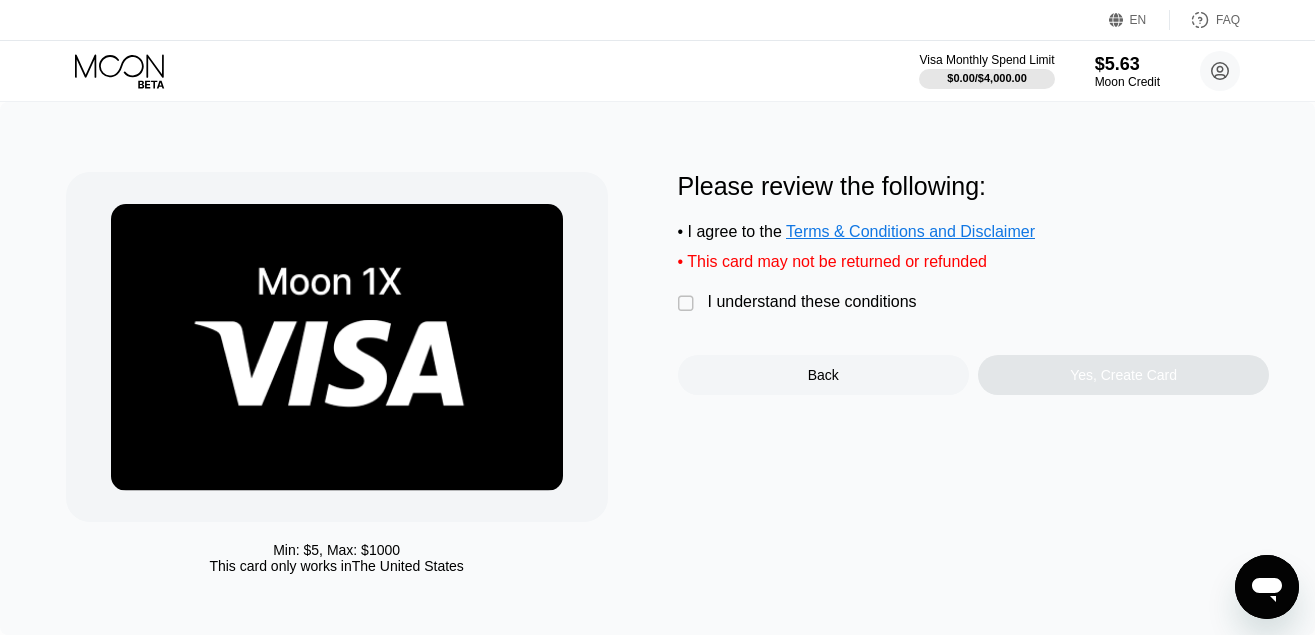 click on "" at bounding box center (688, 304) 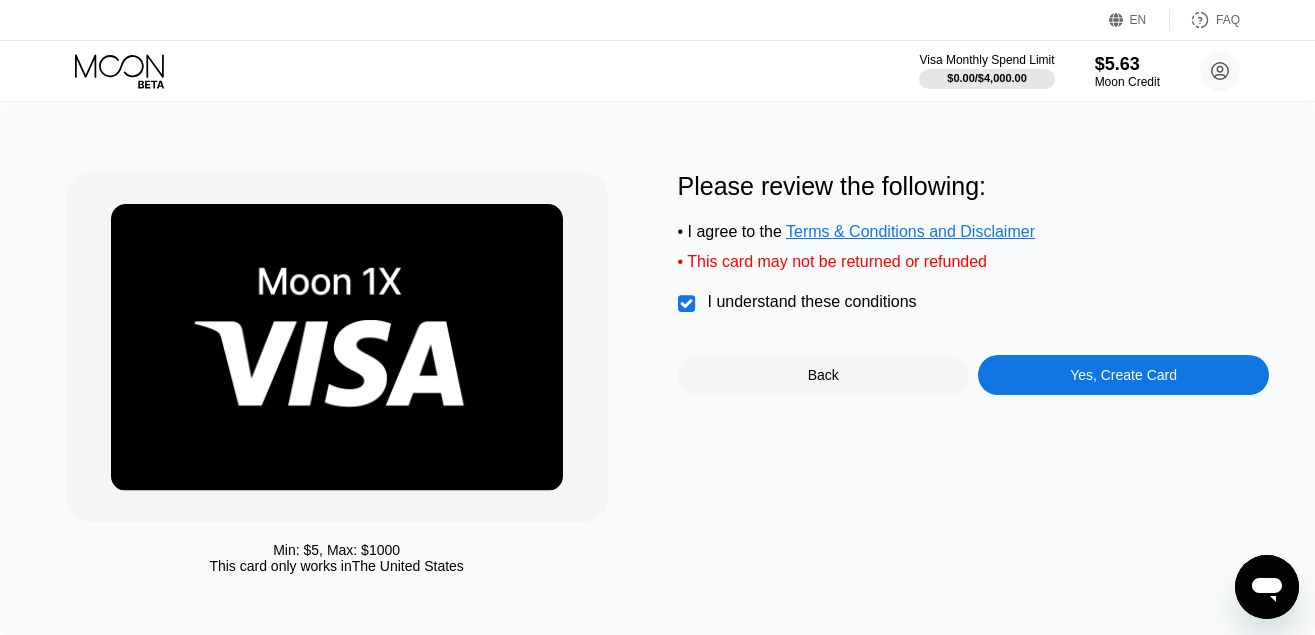 click on "Yes, Create Card" at bounding box center (1123, 375) 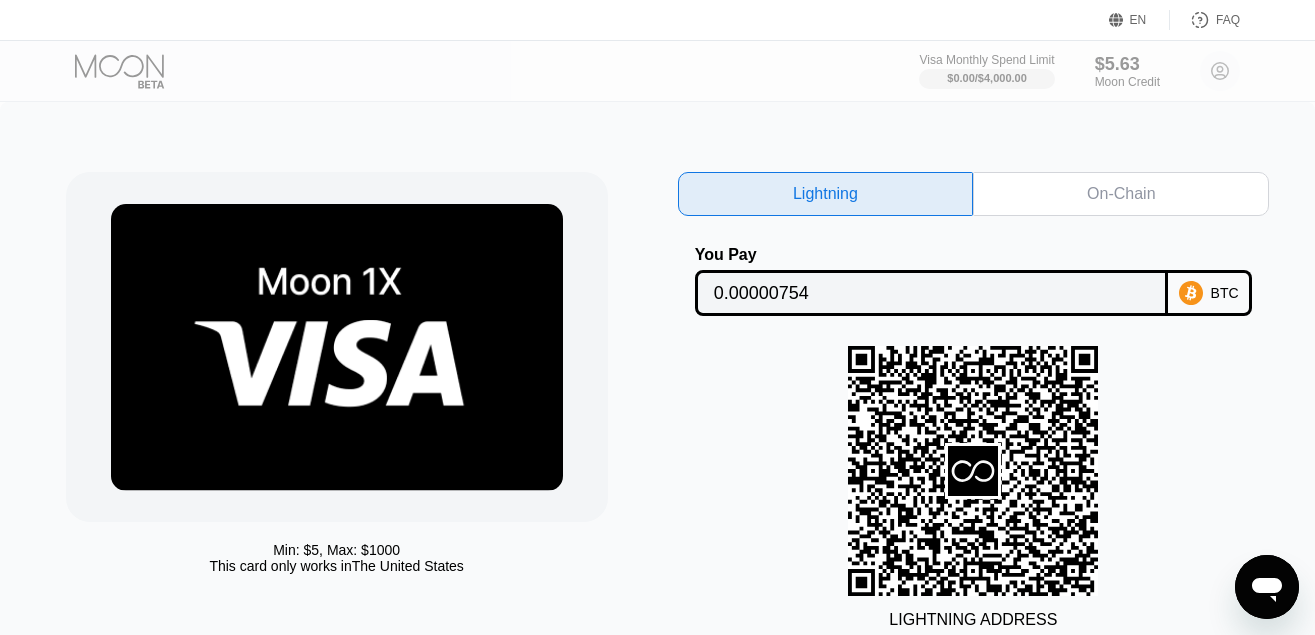 click on "On-Chain" at bounding box center [1121, 194] 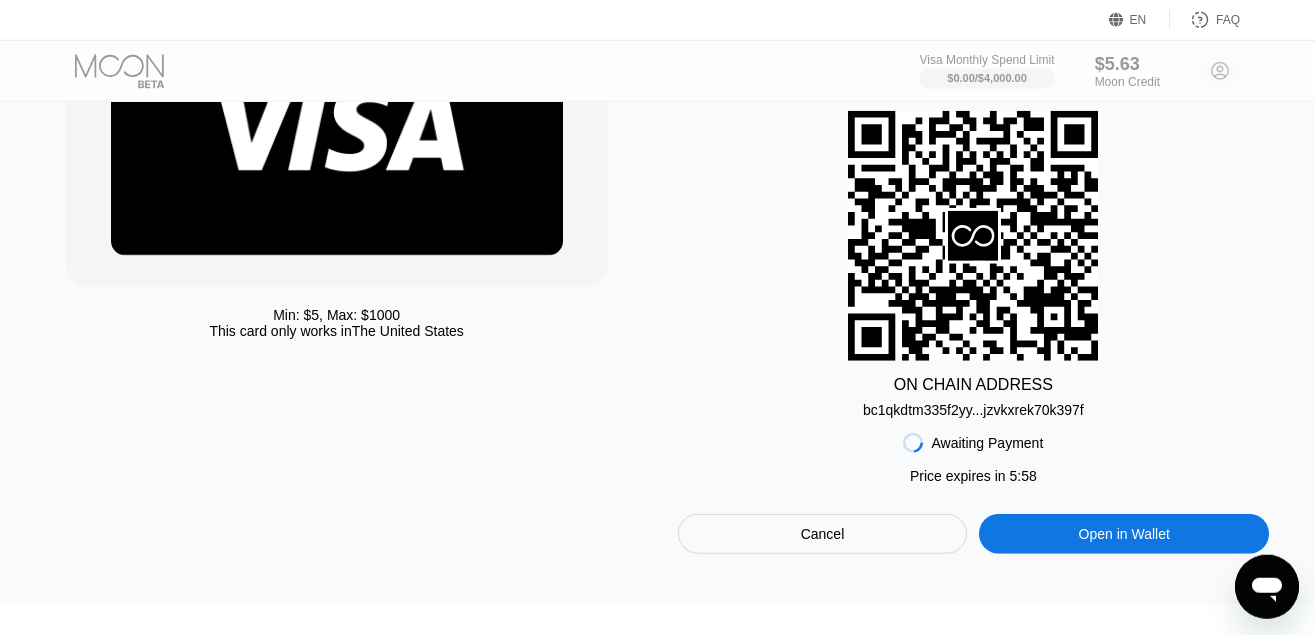scroll, scrollTop: 291, scrollLeft: 0, axis: vertical 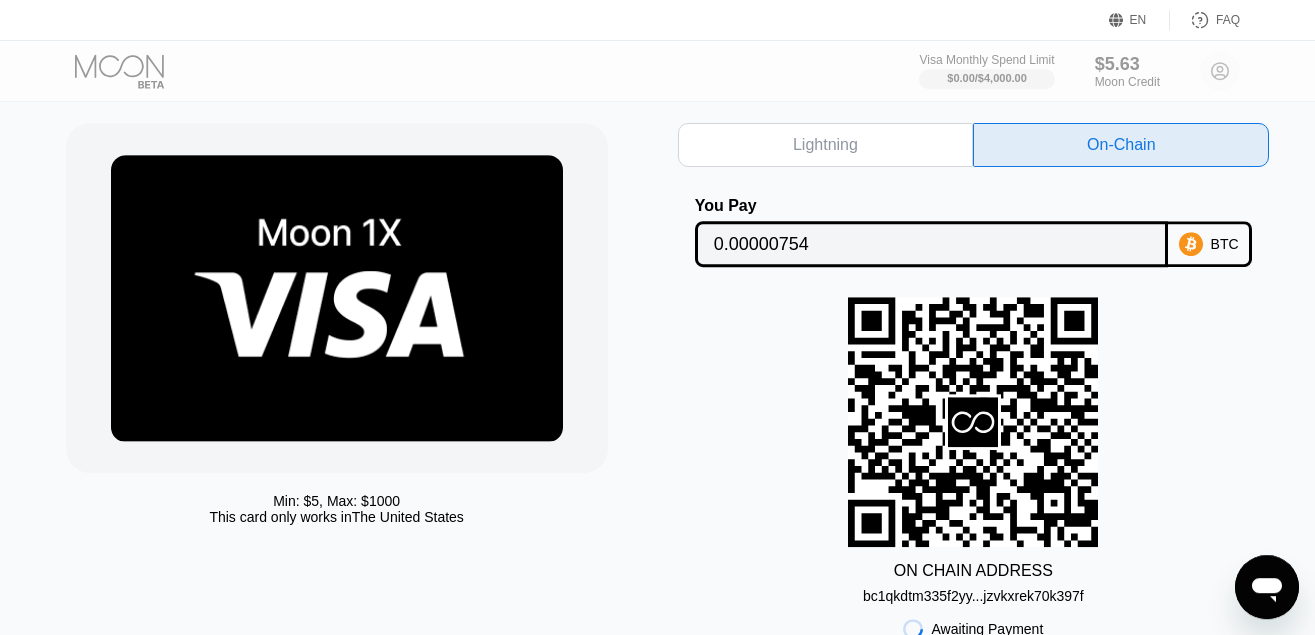 click on "ON CHAIN   ADDRESS bc1qkdtm335f2yy...jzvkxrek70k397f" at bounding box center (974, 450) 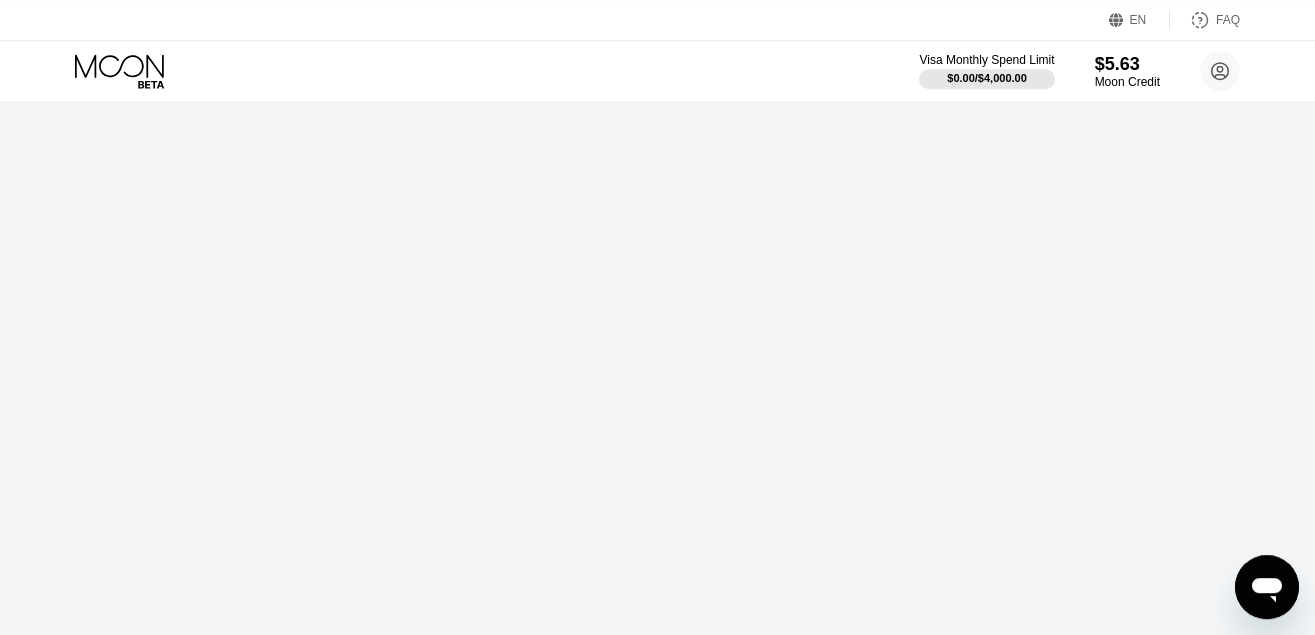 scroll, scrollTop: 0, scrollLeft: 0, axis: both 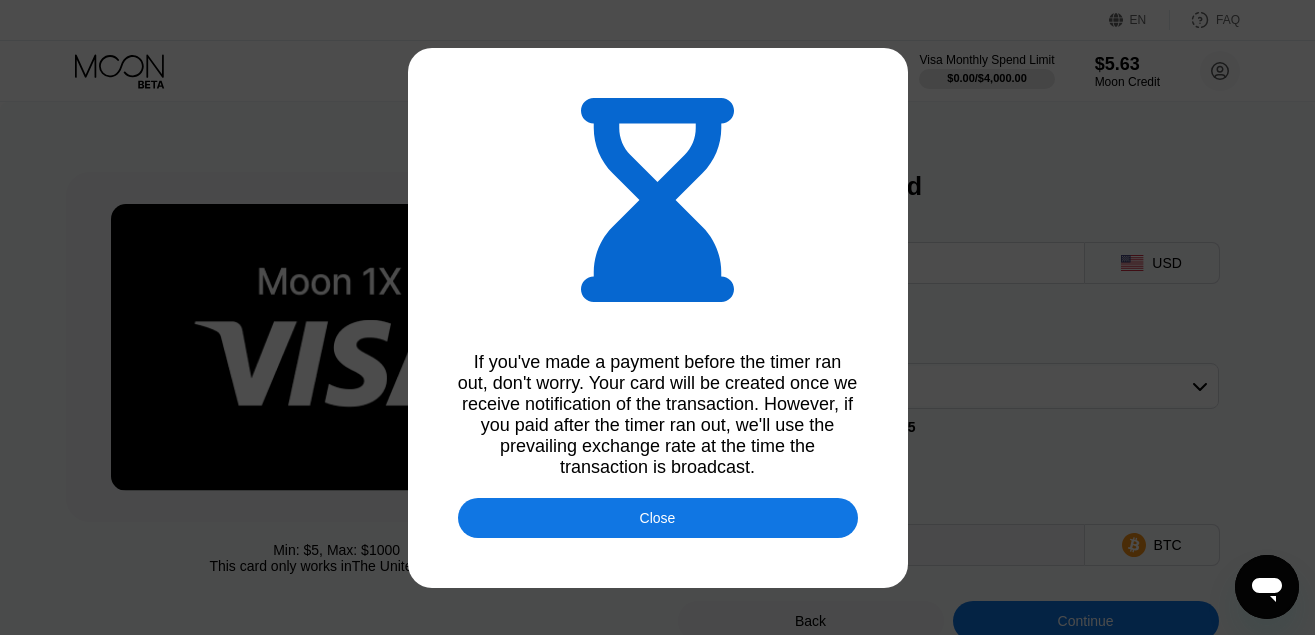 type on "0.00000753" 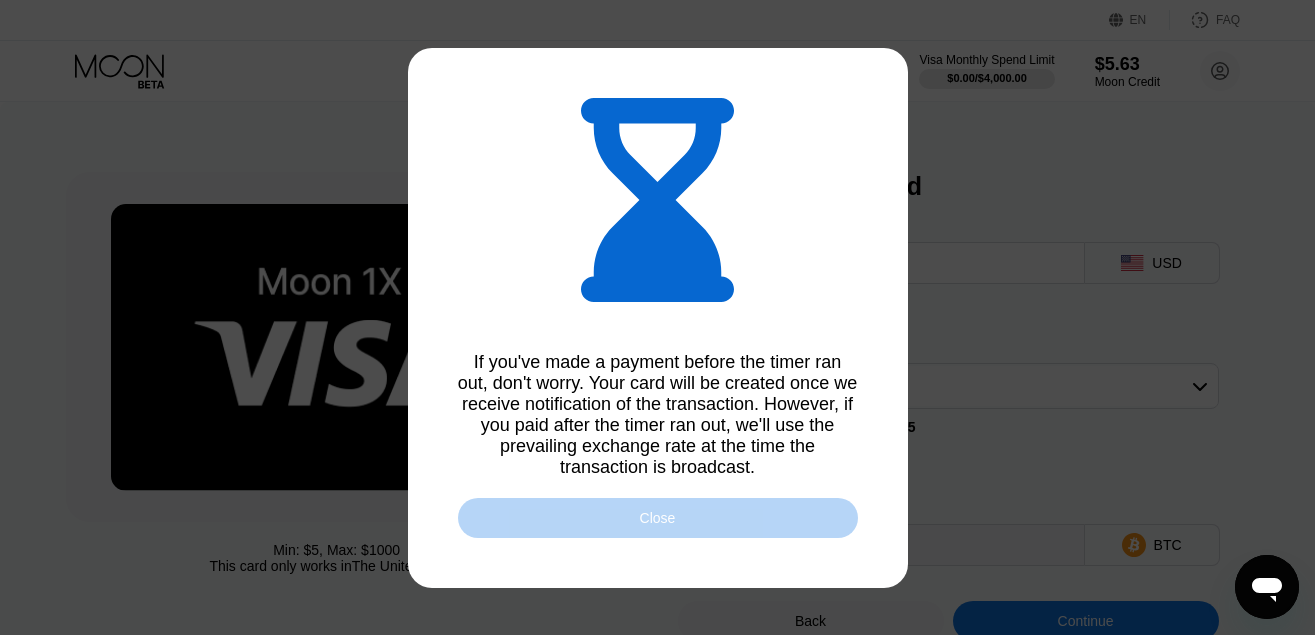 click on "Close" at bounding box center [658, 518] 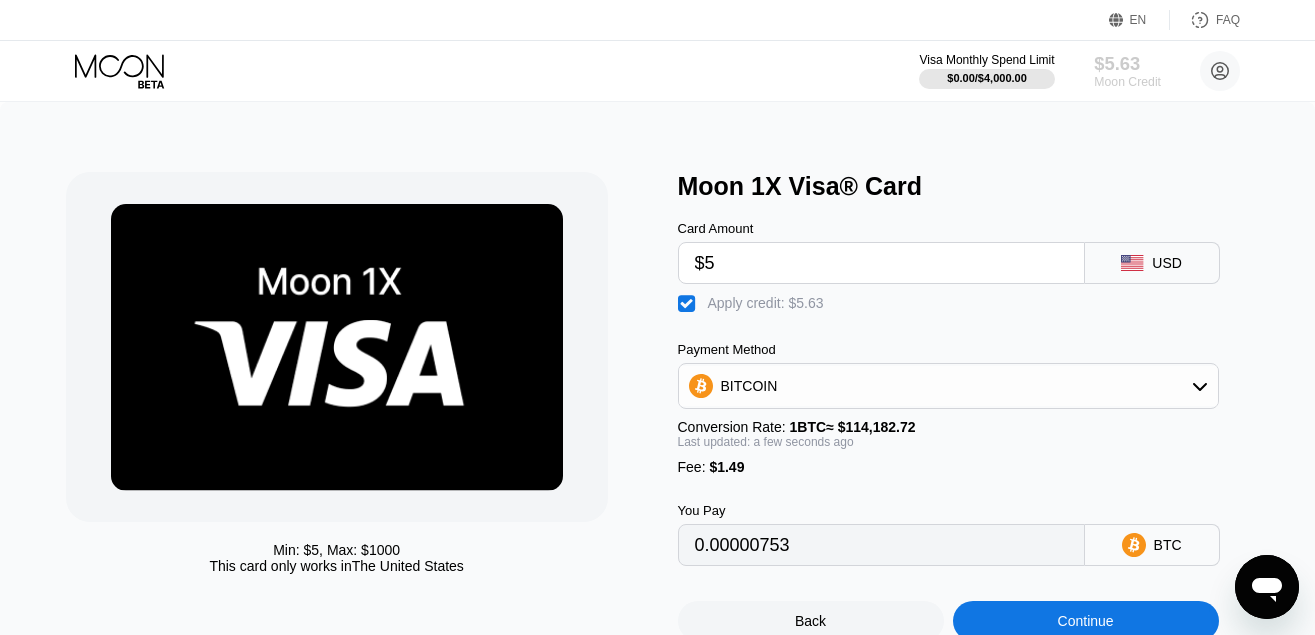click on "$5.63" at bounding box center [1127, 63] 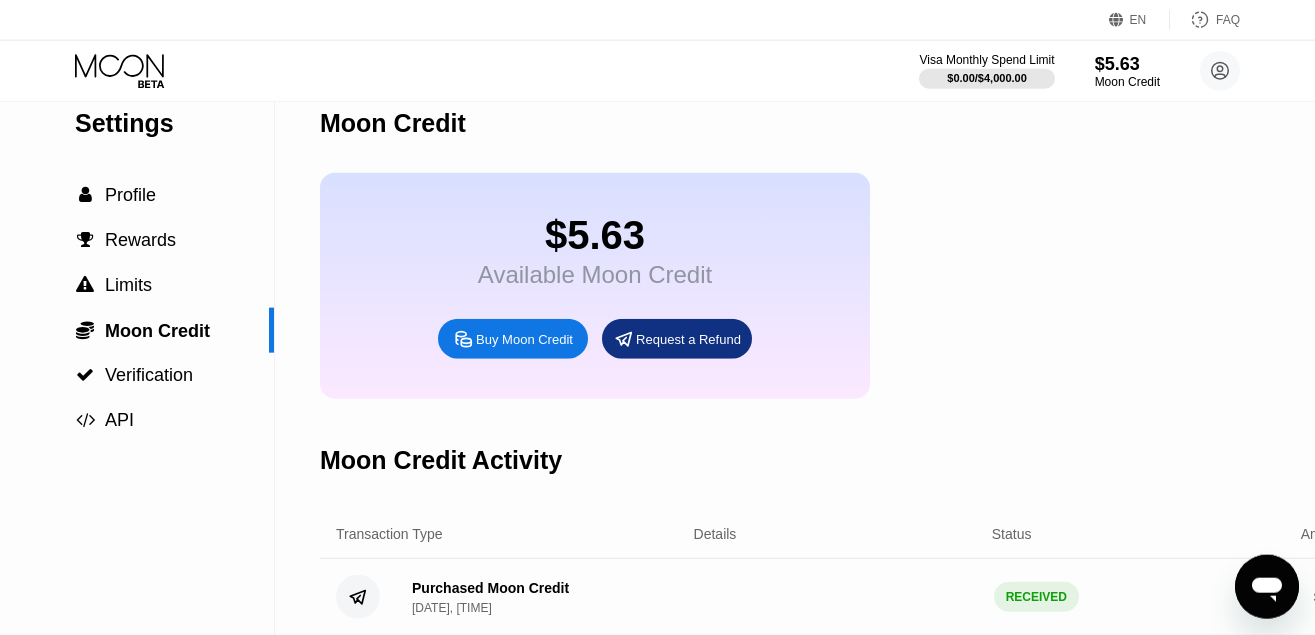 scroll, scrollTop: 0, scrollLeft: 0, axis: both 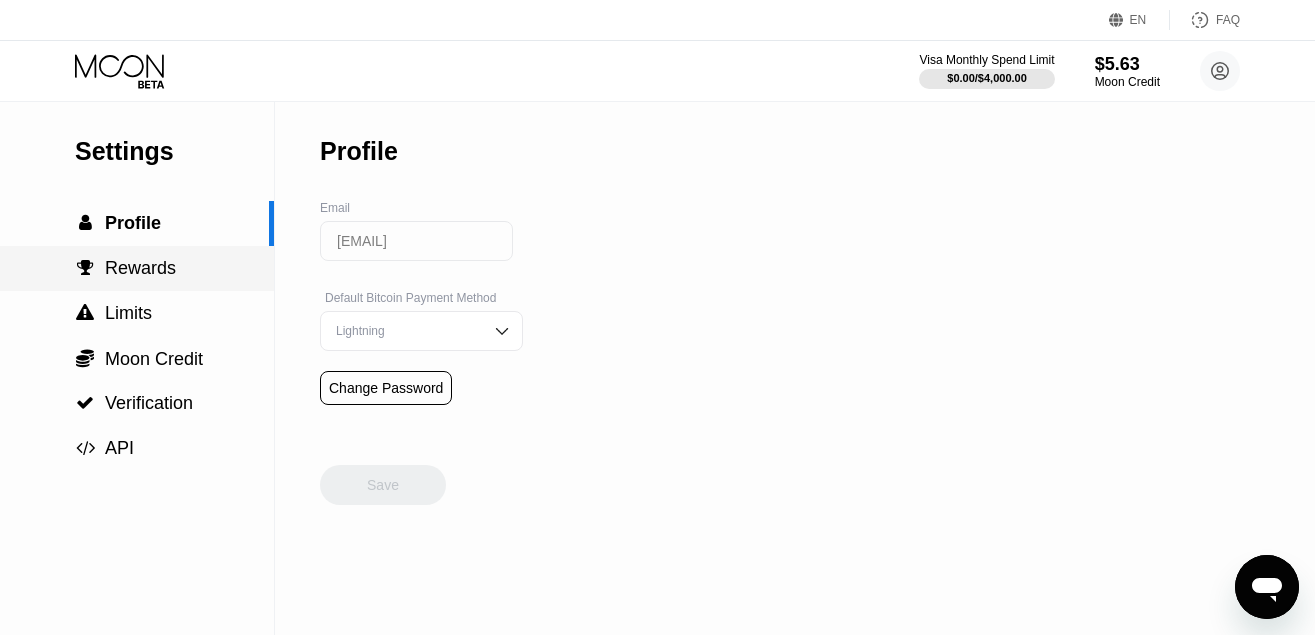 click on "Moon Credit" at bounding box center [154, 359] 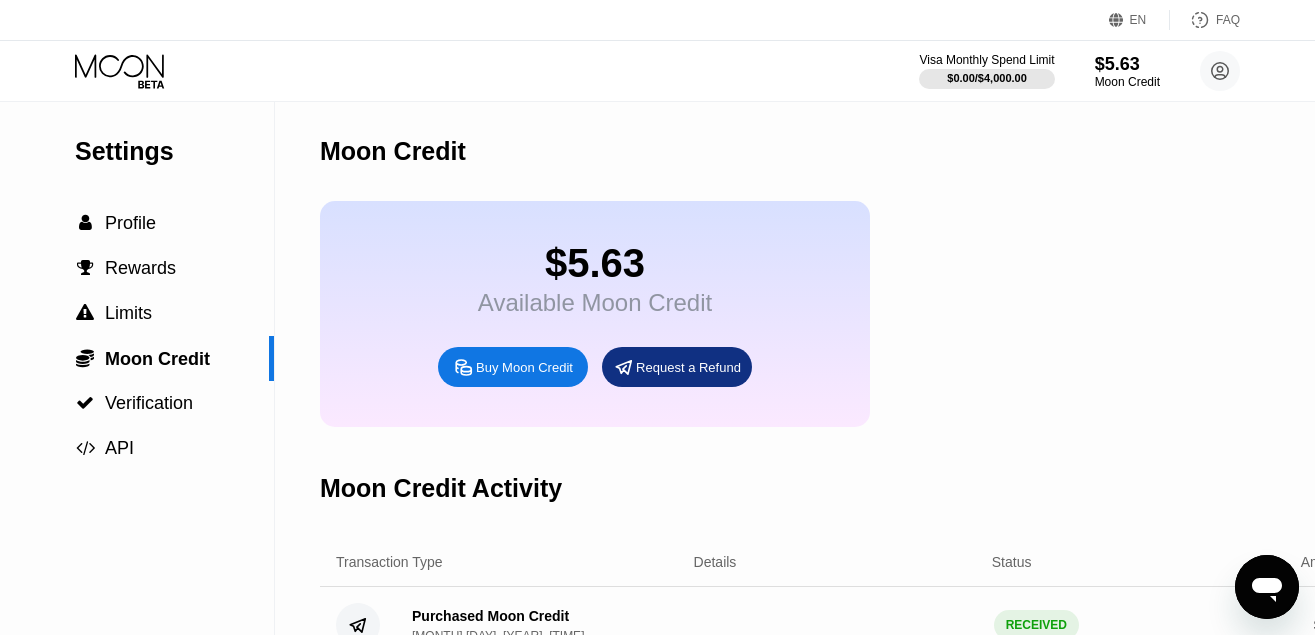scroll, scrollTop: 0, scrollLeft: 0, axis: both 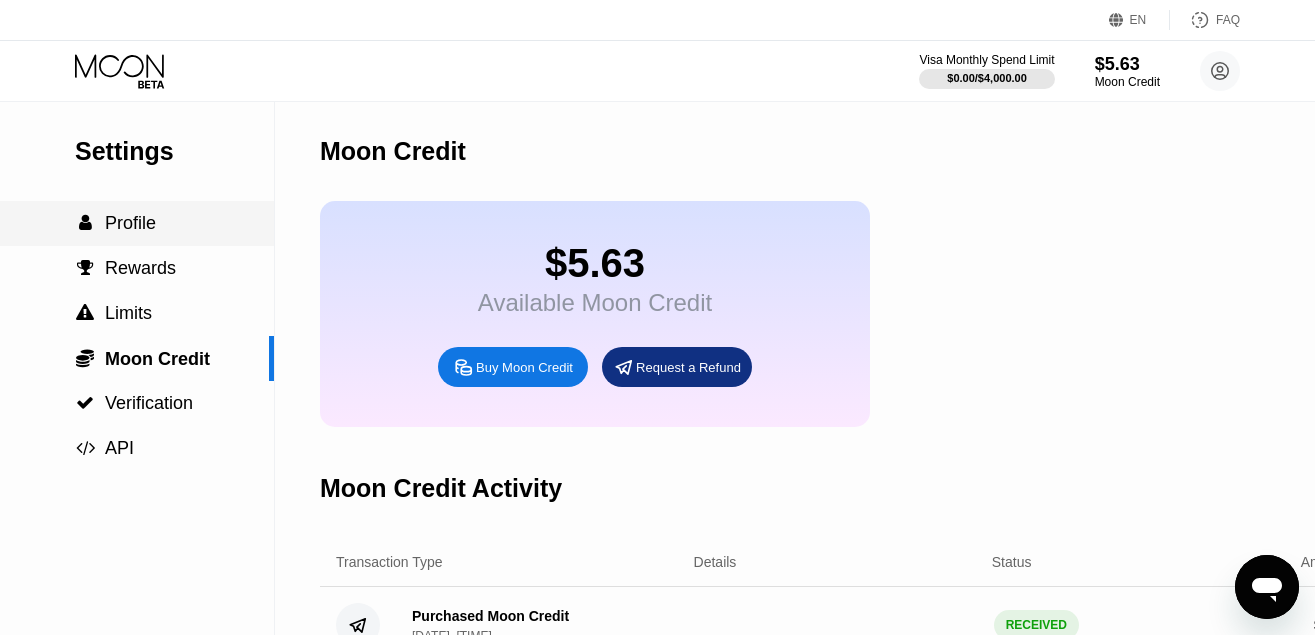 click 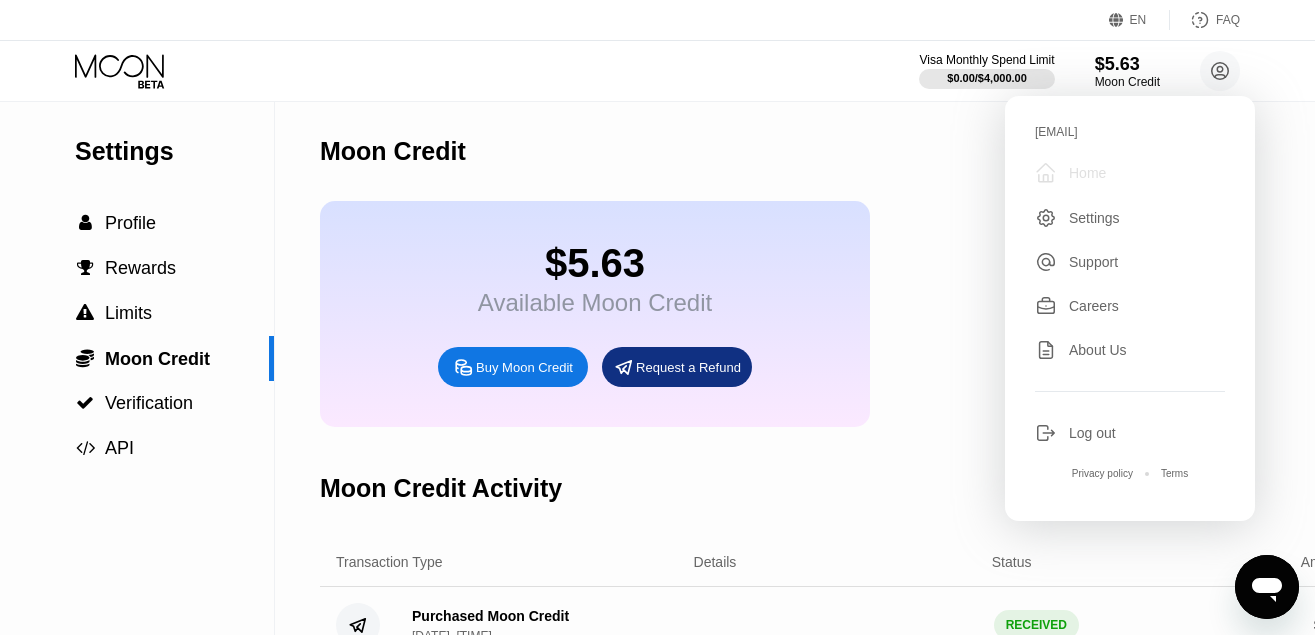 click on "Home" at bounding box center [1087, 173] 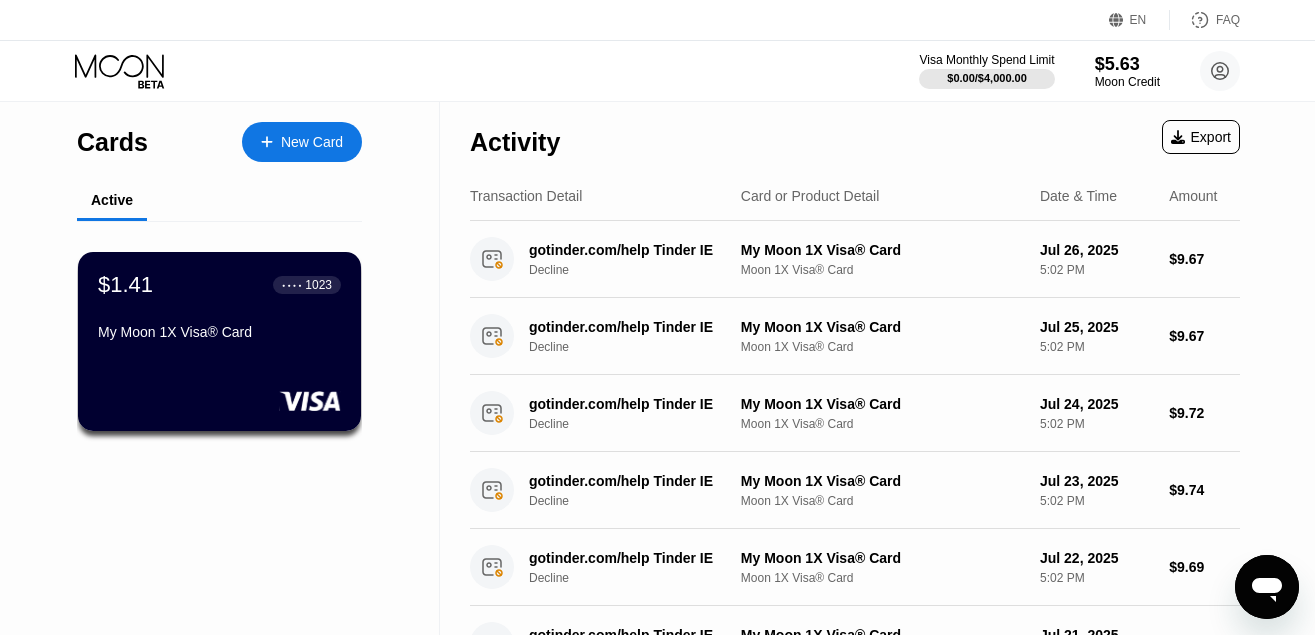 click on "New Card" at bounding box center (312, 142) 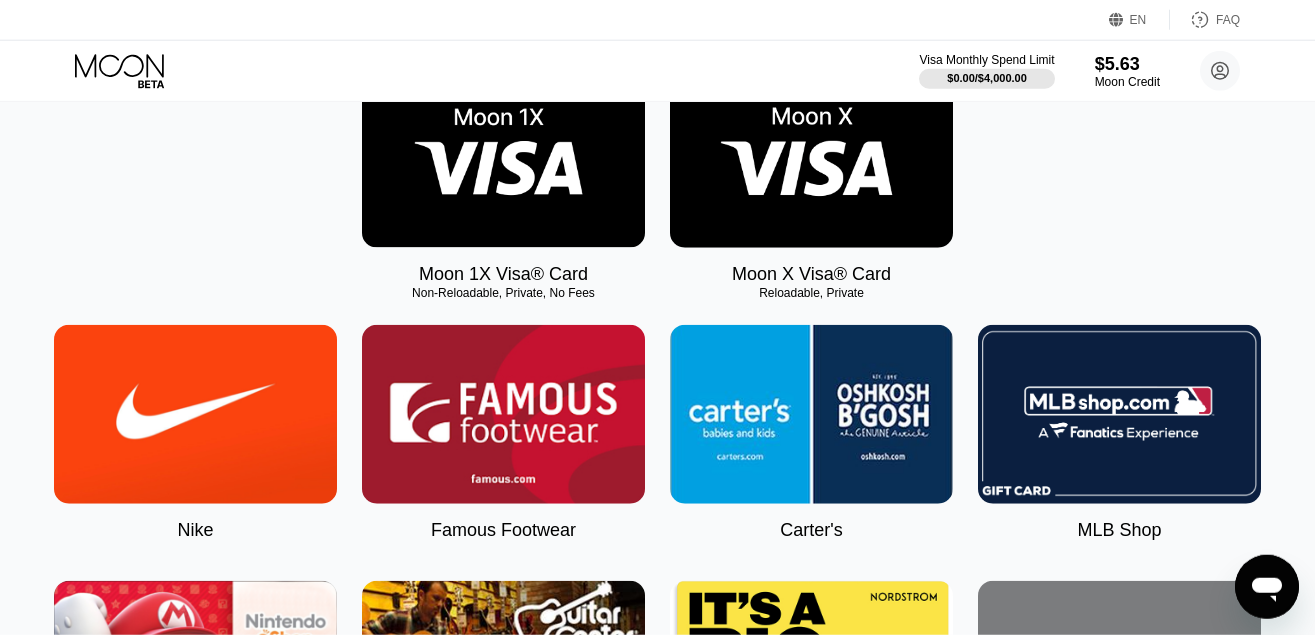 scroll, scrollTop: 388, scrollLeft: 0, axis: vertical 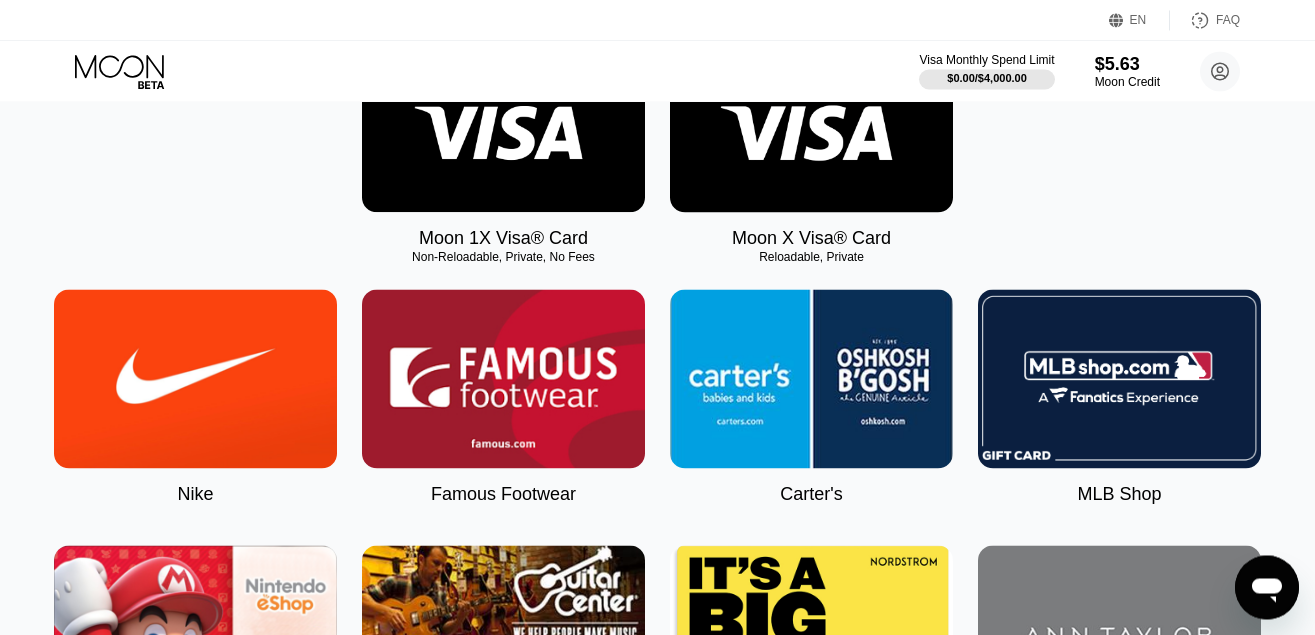 click at bounding box center (811, 122) 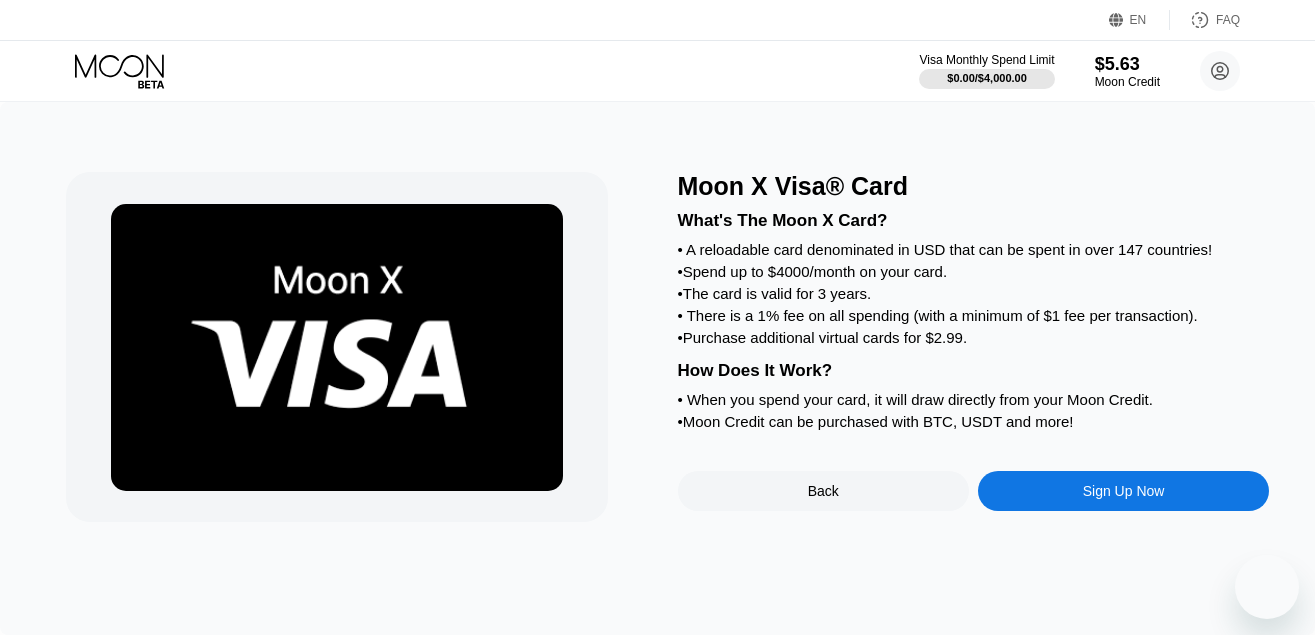 scroll, scrollTop: 0, scrollLeft: 0, axis: both 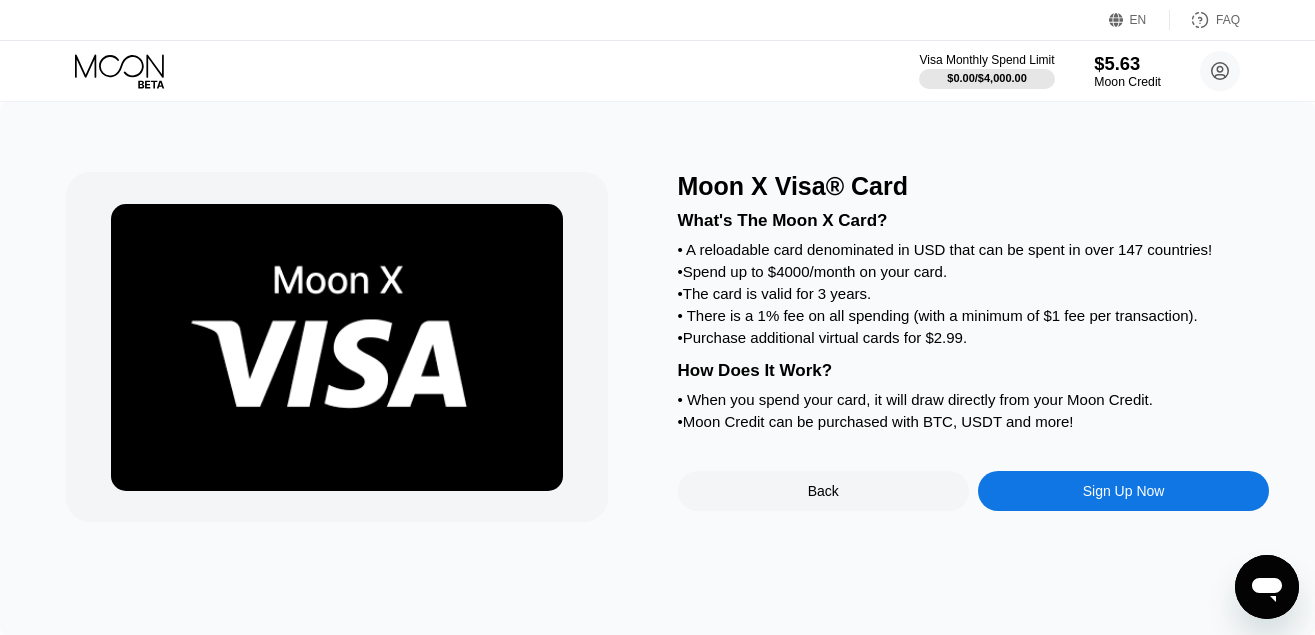 click on "Moon Credit" at bounding box center (1127, 82) 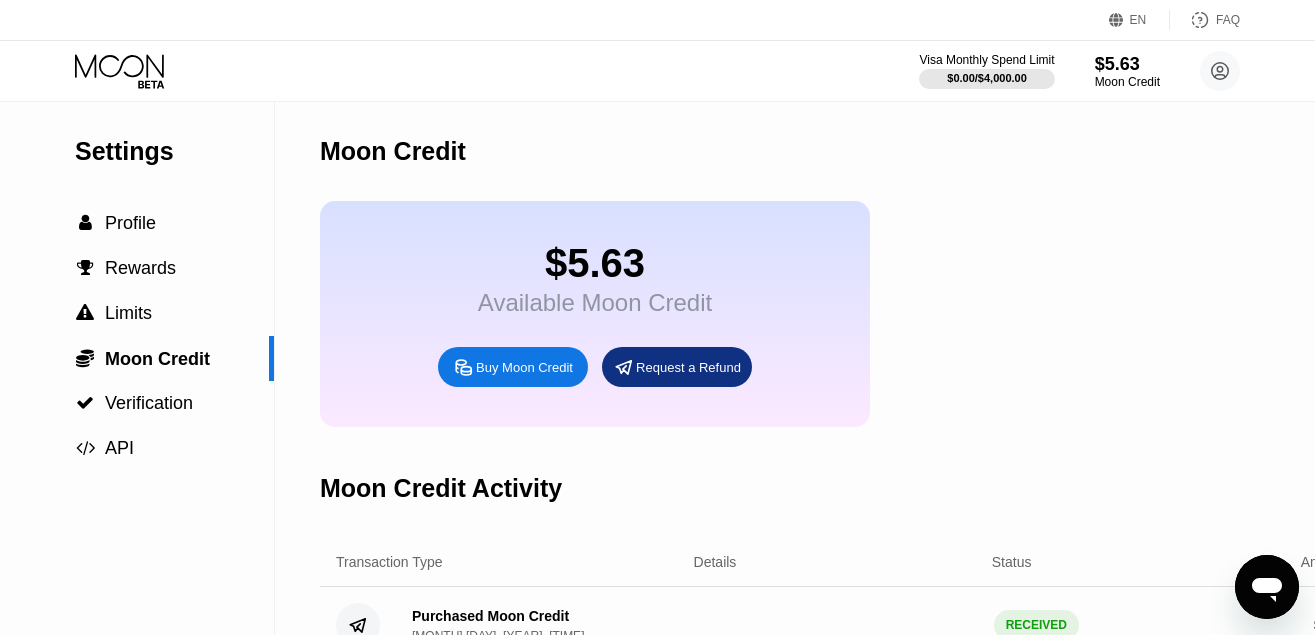 click on "Buy Moon Credit" at bounding box center [524, 367] 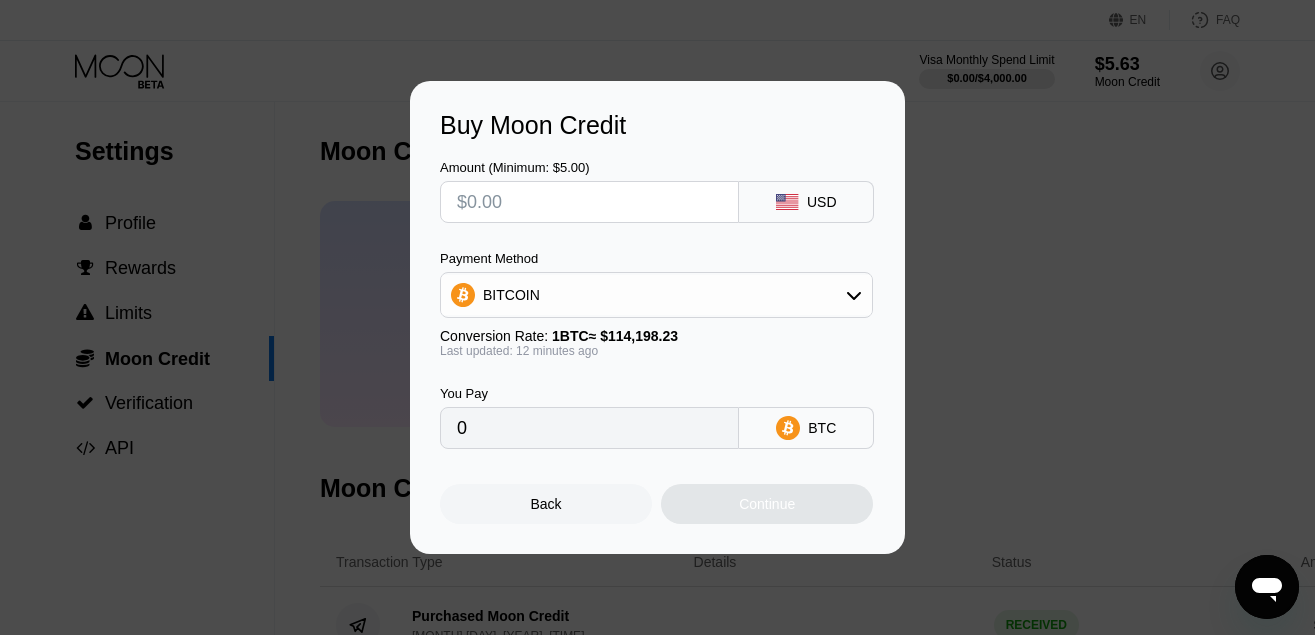 click at bounding box center (589, 202) 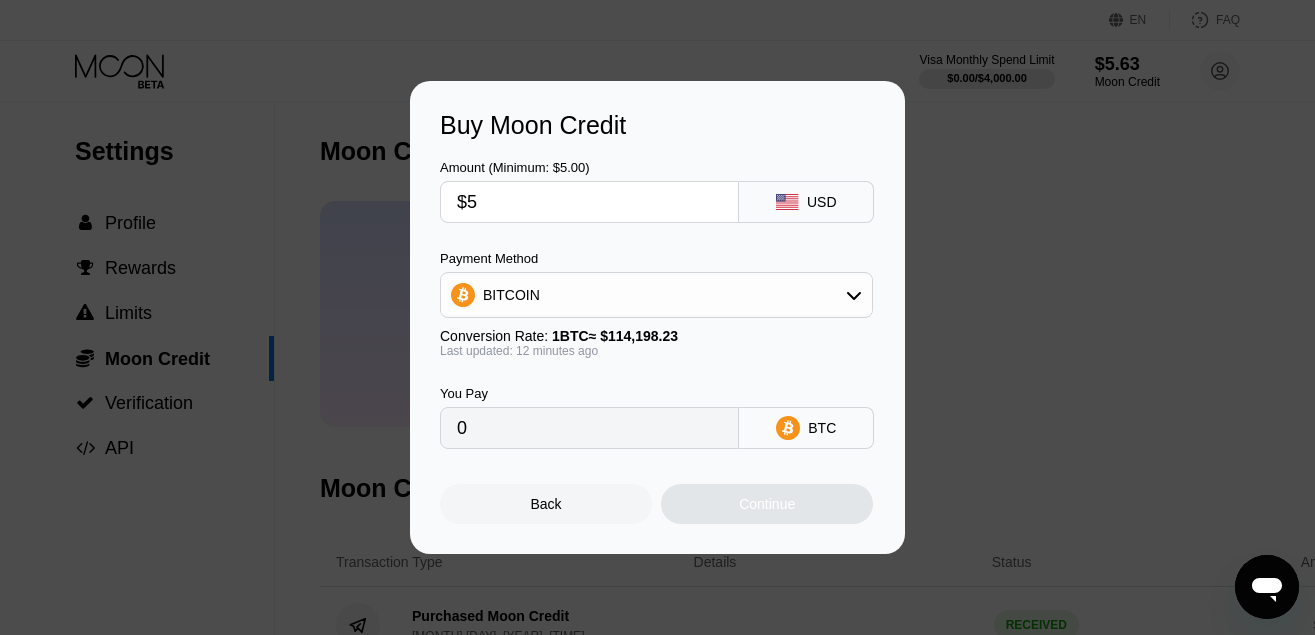 type on "$50" 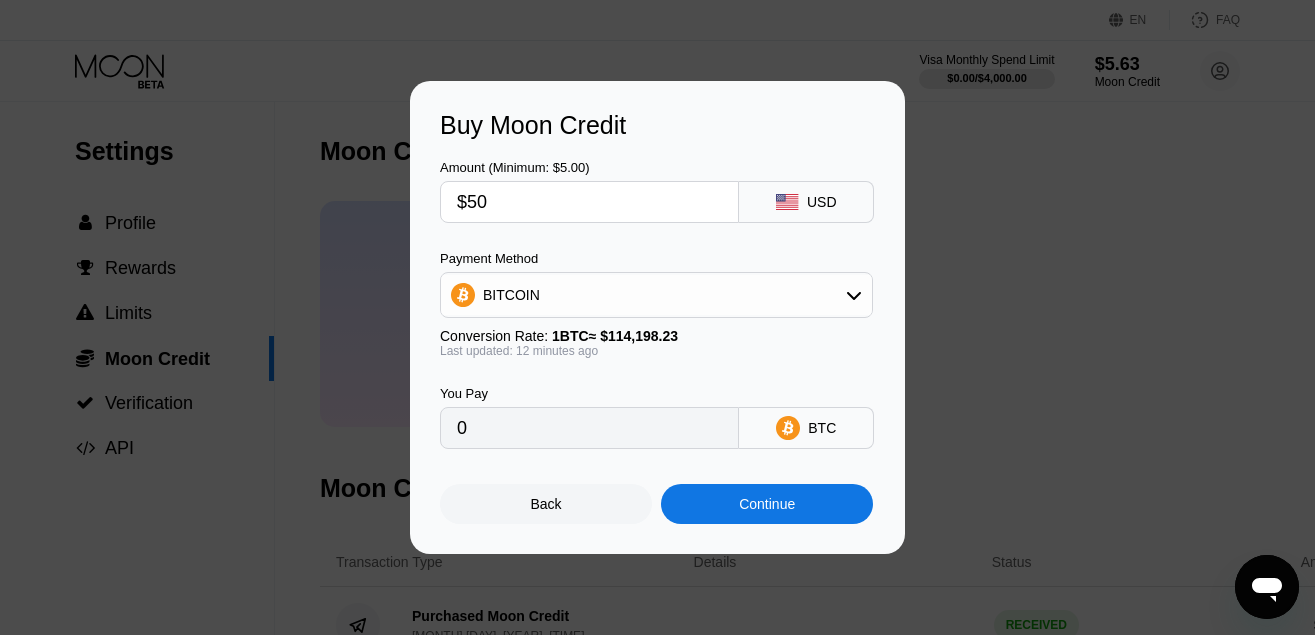 type on "0.00043806" 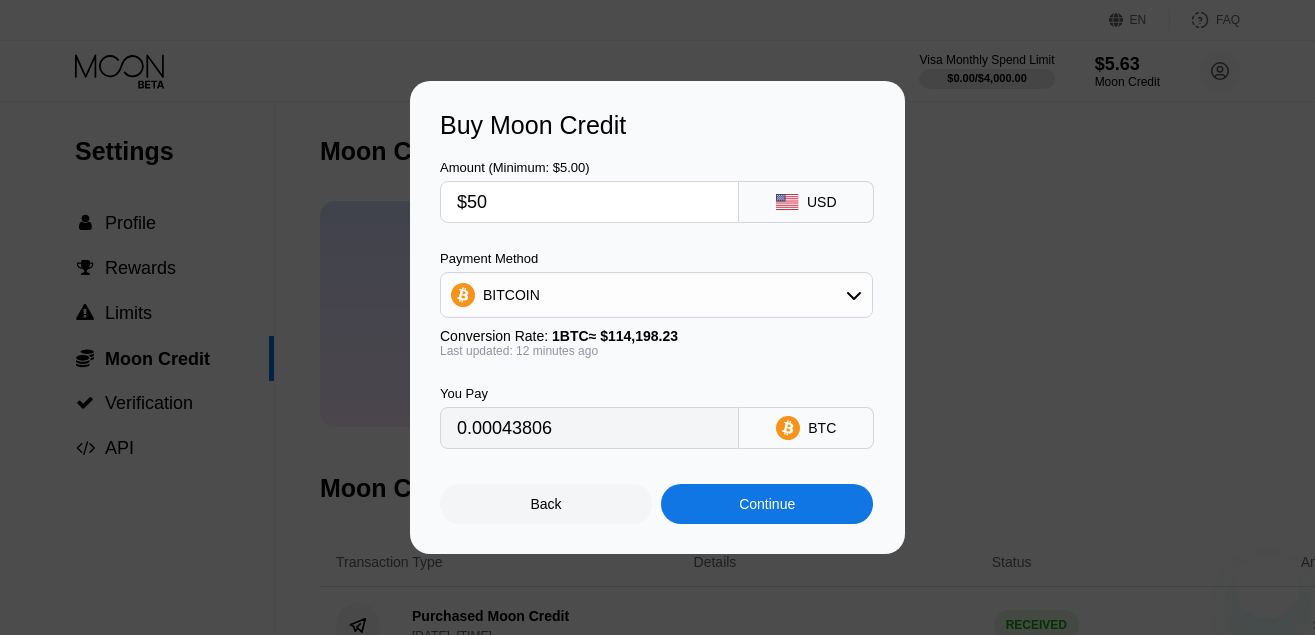 scroll, scrollTop: 0, scrollLeft: 0, axis: both 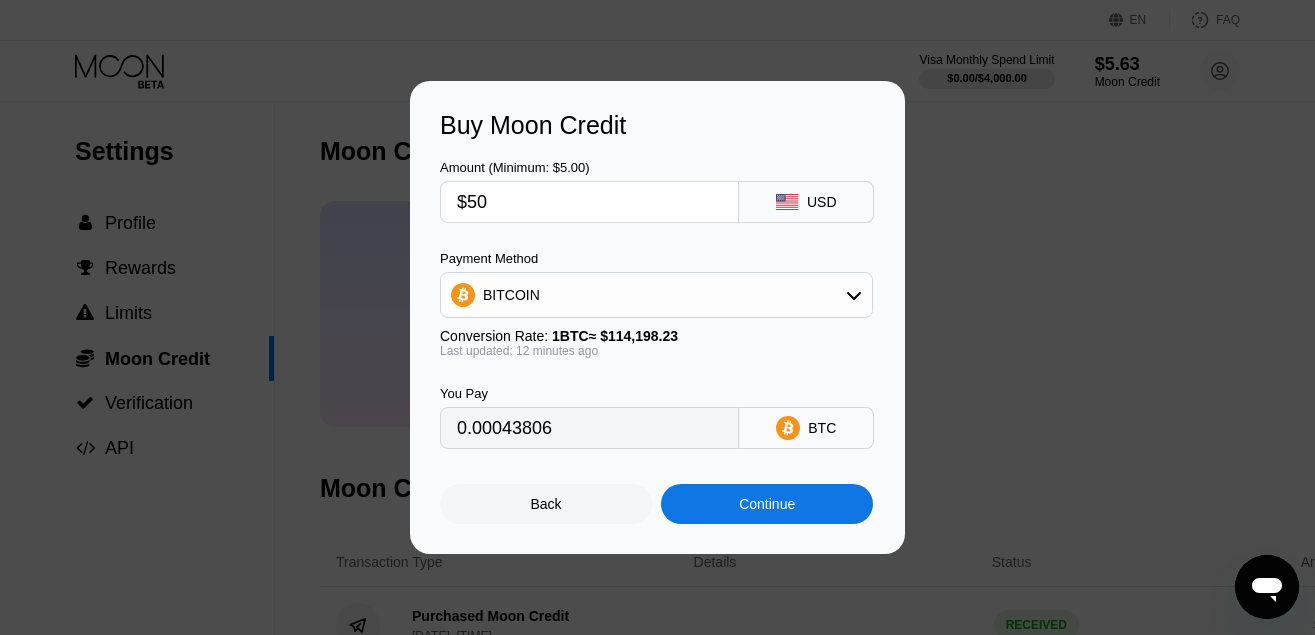 type on "$50" 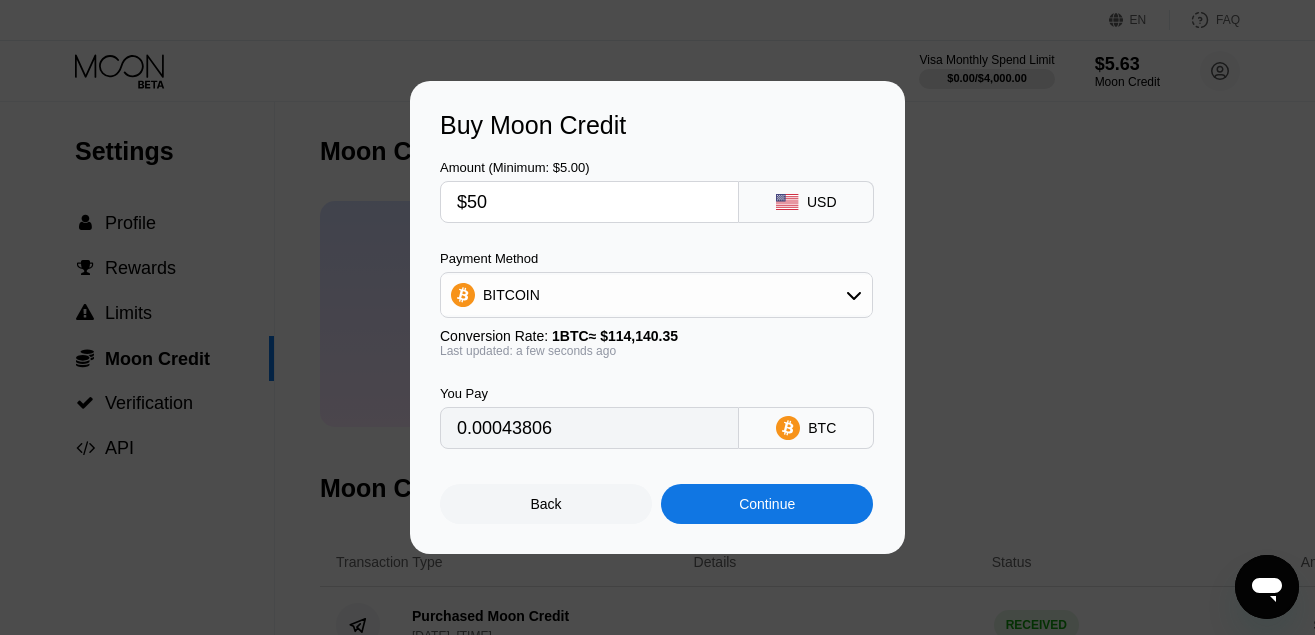 drag, startPoint x: 555, startPoint y: 440, endPoint x: 440, endPoint y: 436, distance: 115.06954 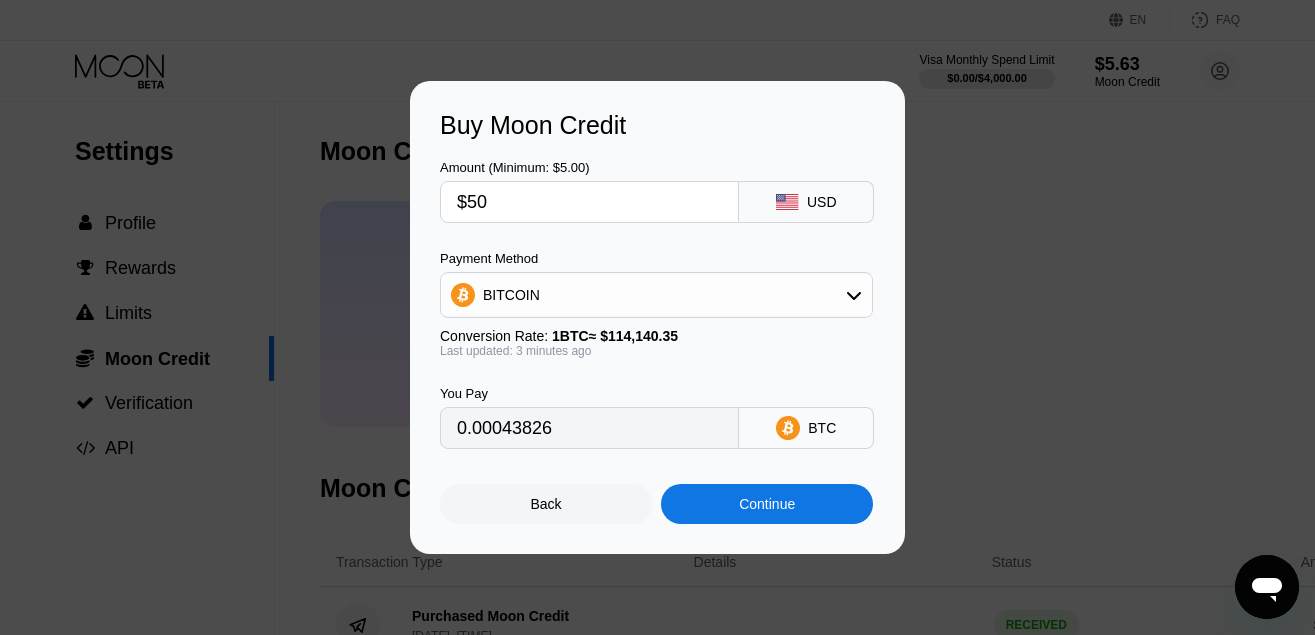 type on "0.00043826" 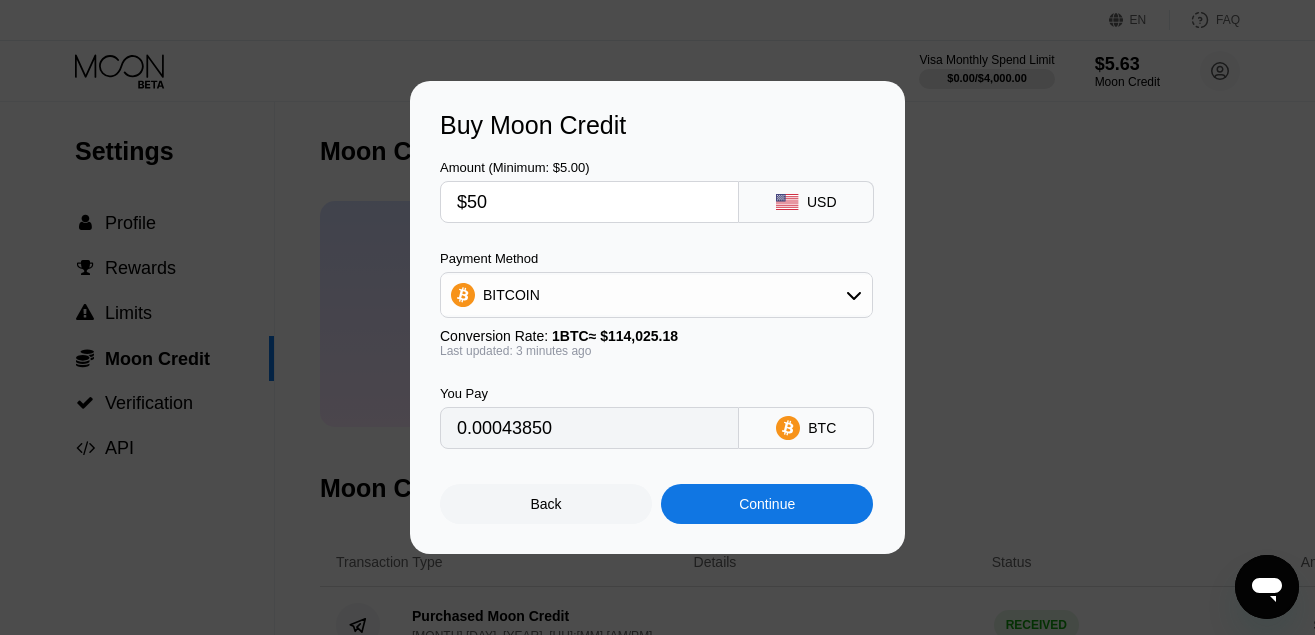 type on "0.00043849" 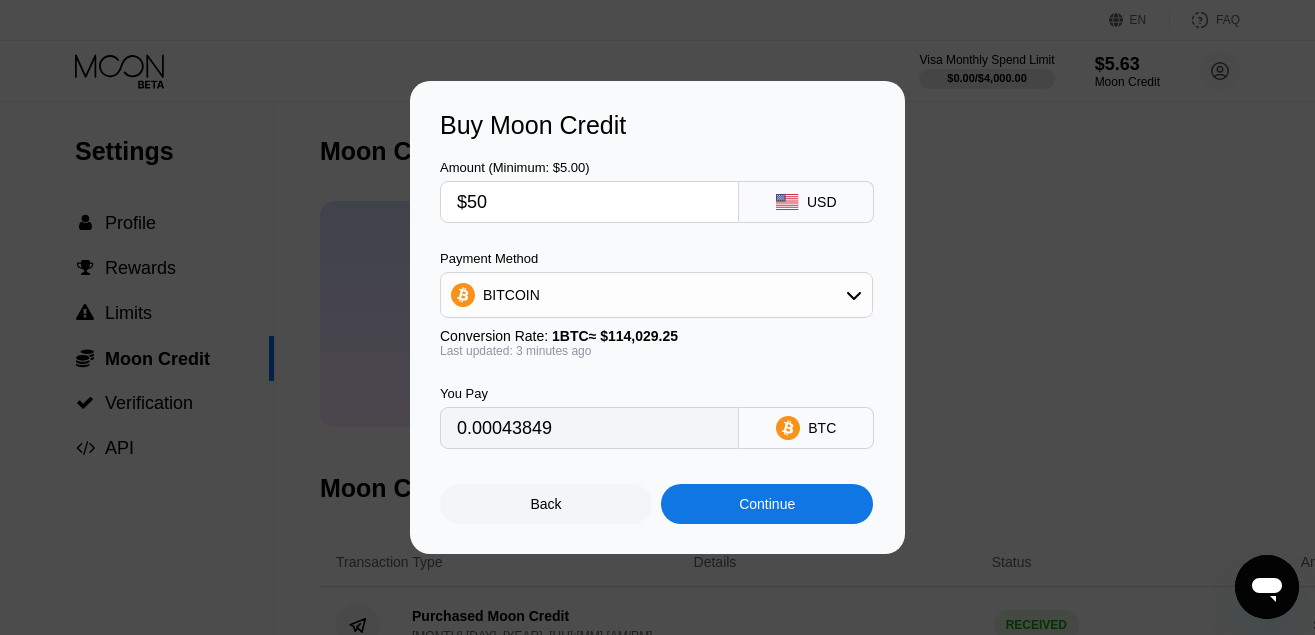 scroll, scrollTop: 0, scrollLeft: 0, axis: both 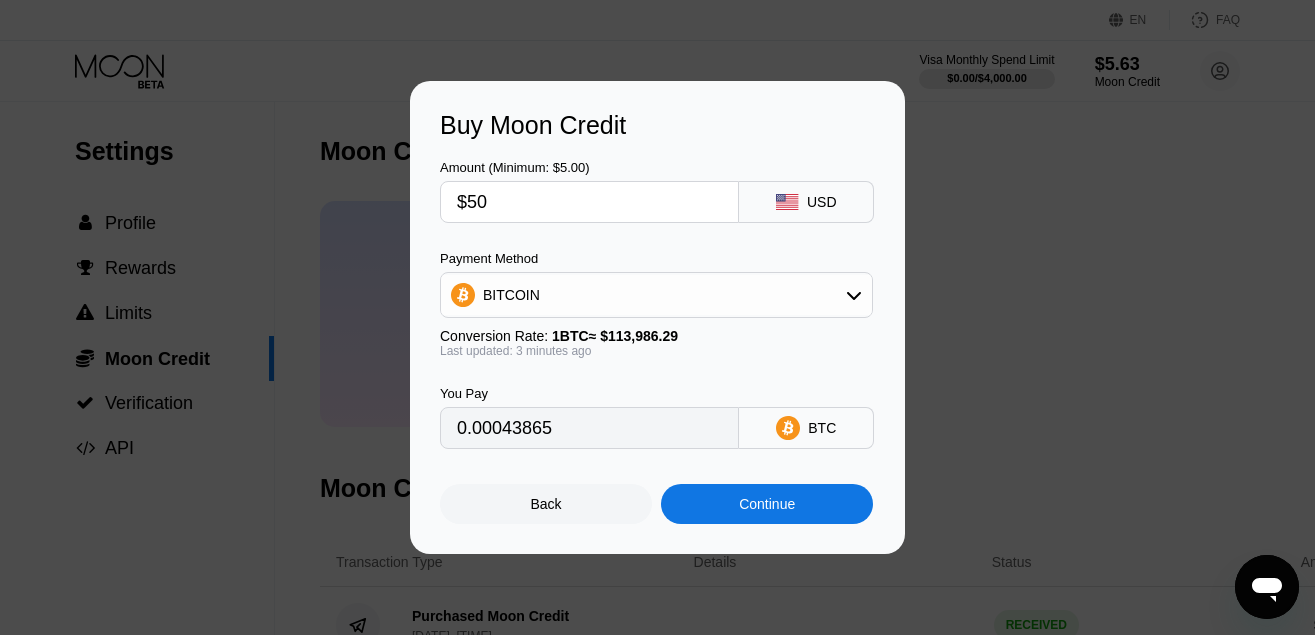 type on "0.00043875" 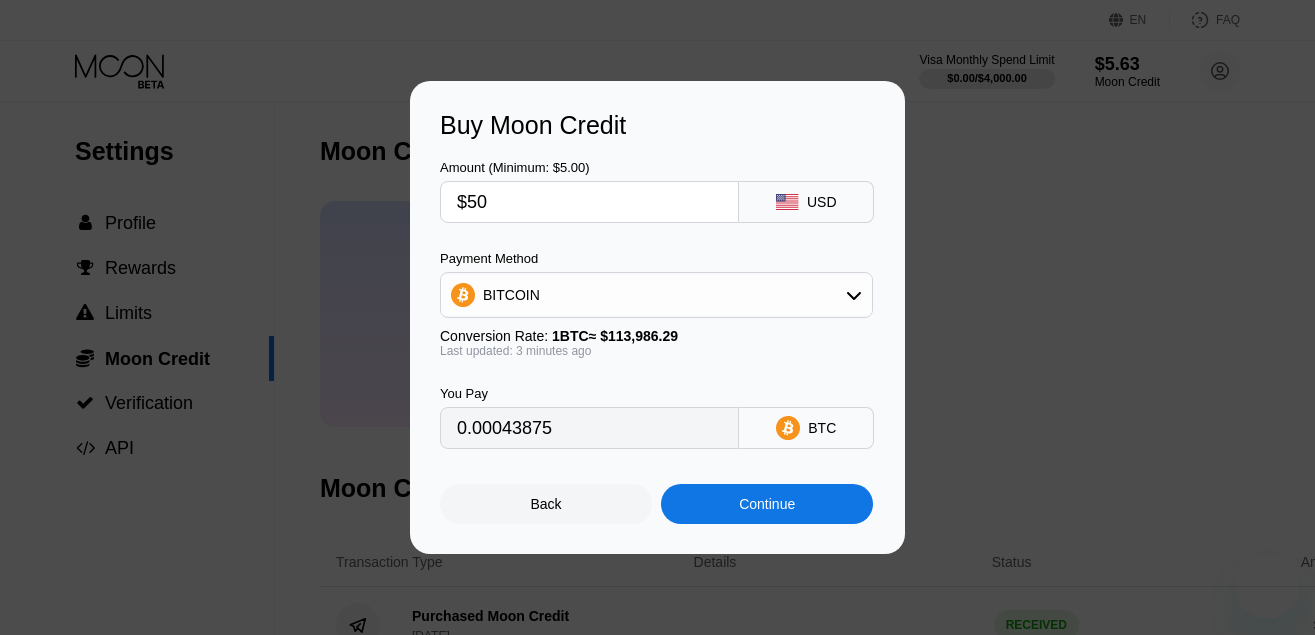 scroll, scrollTop: 0, scrollLeft: 0, axis: both 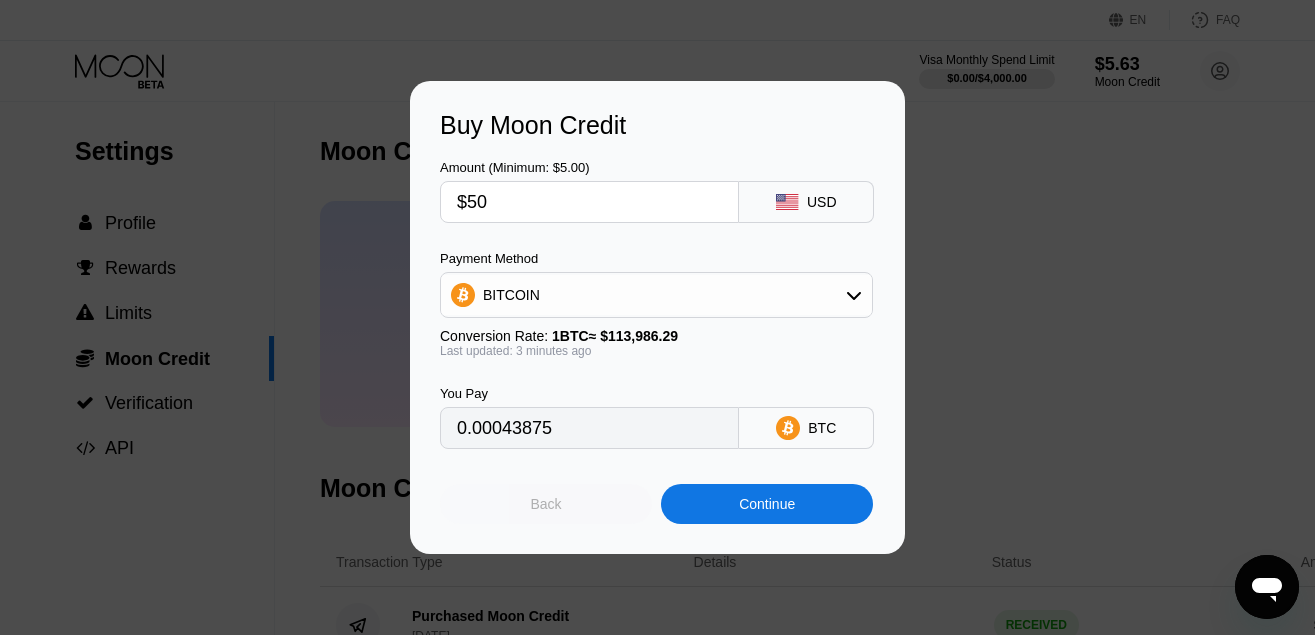 click on "Back" at bounding box center (546, 504) 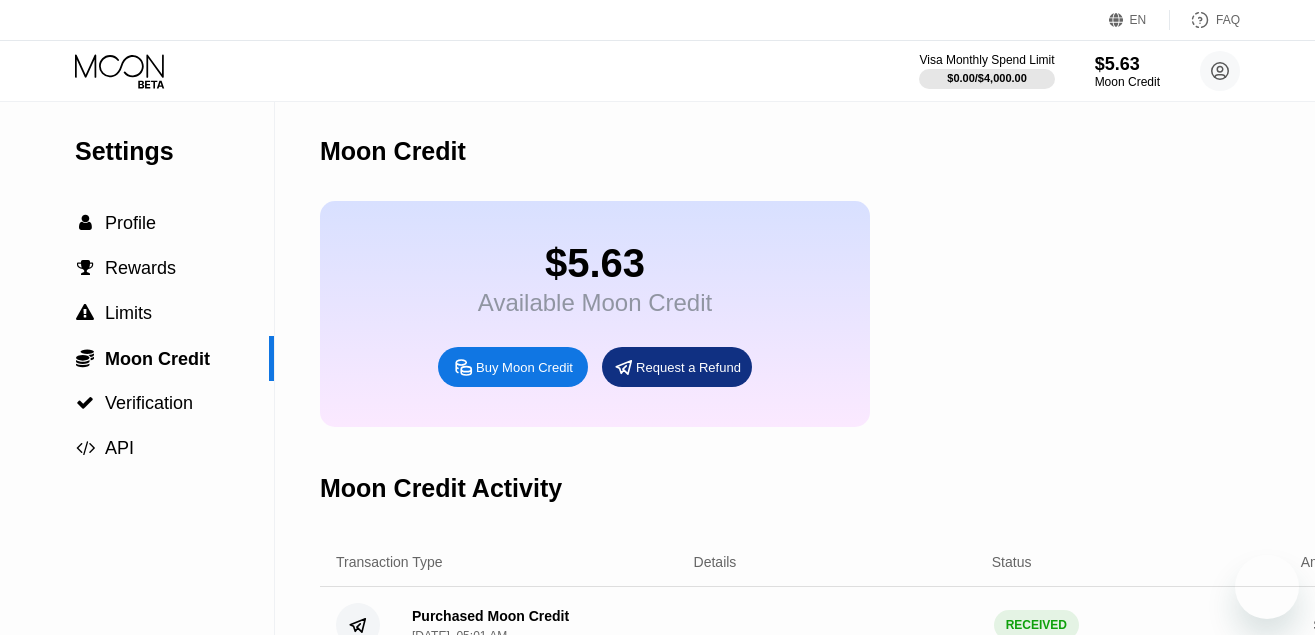 scroll, scrollTop: 0, scrollLeft: 0, axis: both 